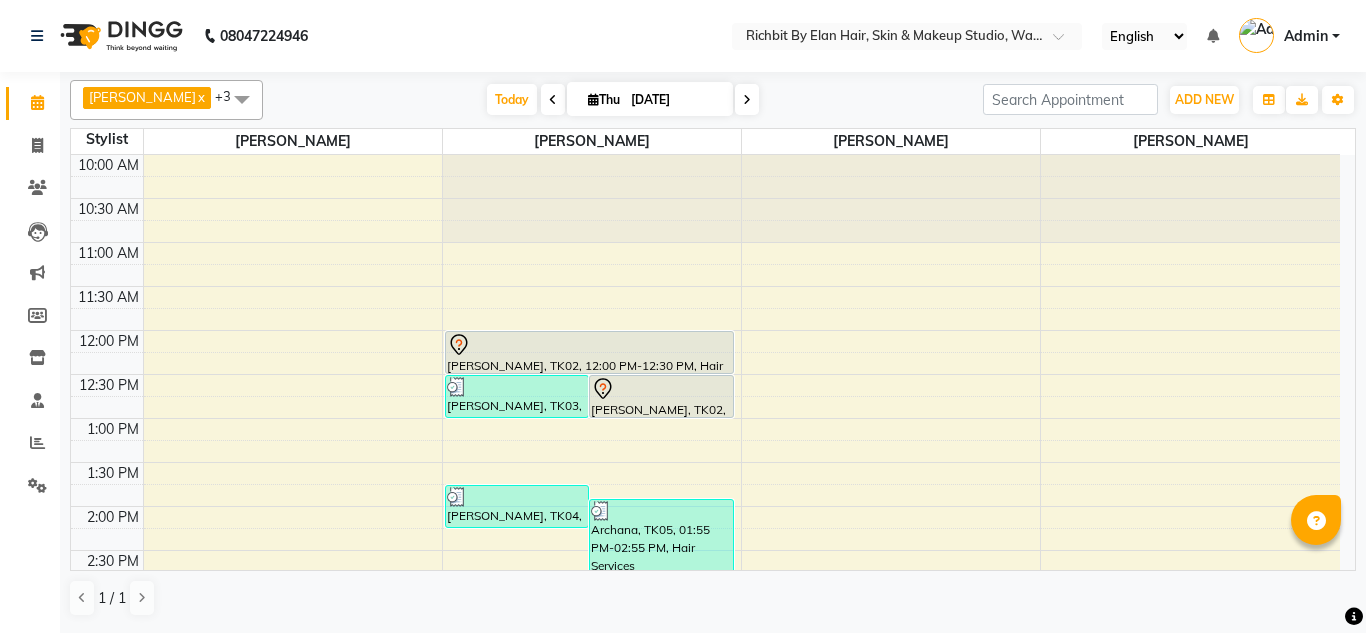 scroll, scrollTop: 0, scrollLeft: 0, axis: both 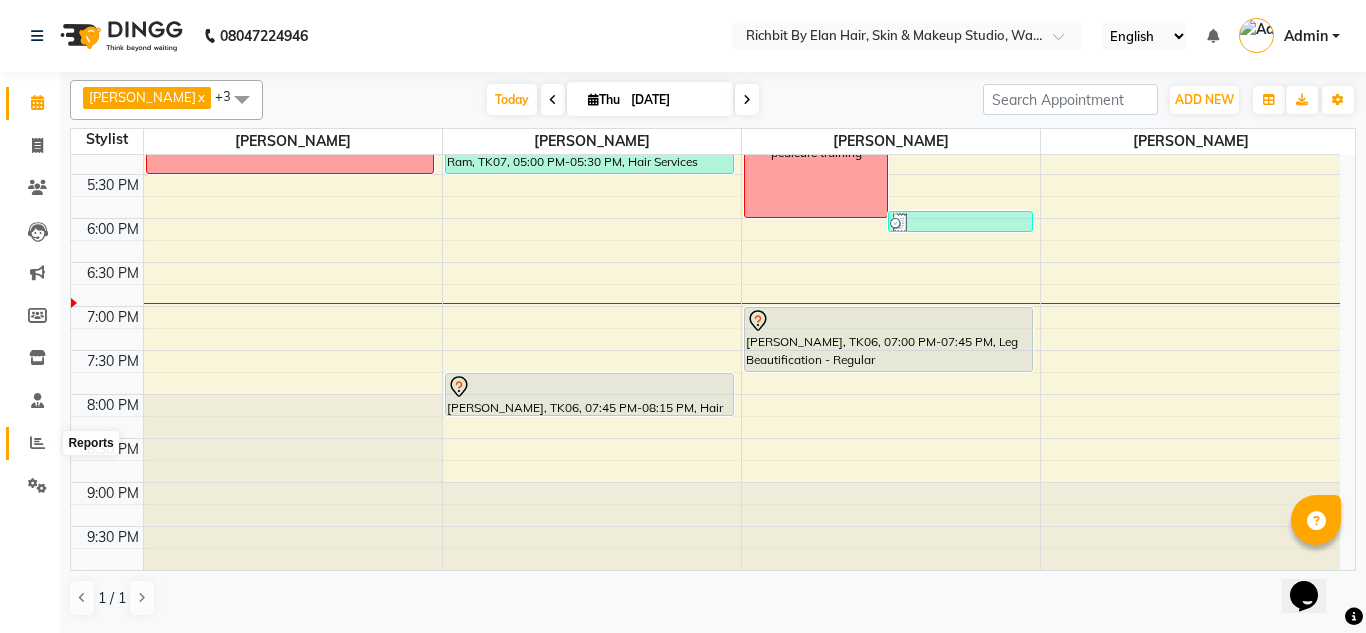 click 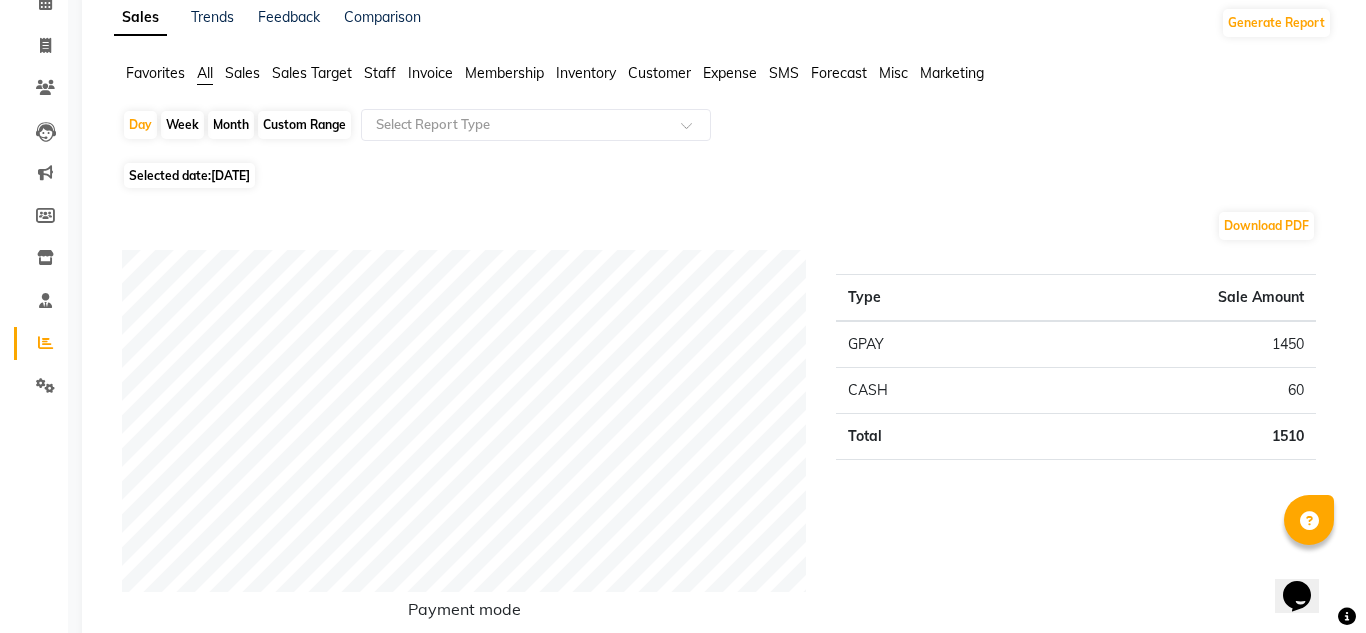 scroll, scrollTop: 0, scrollLeft: 0, axis: both 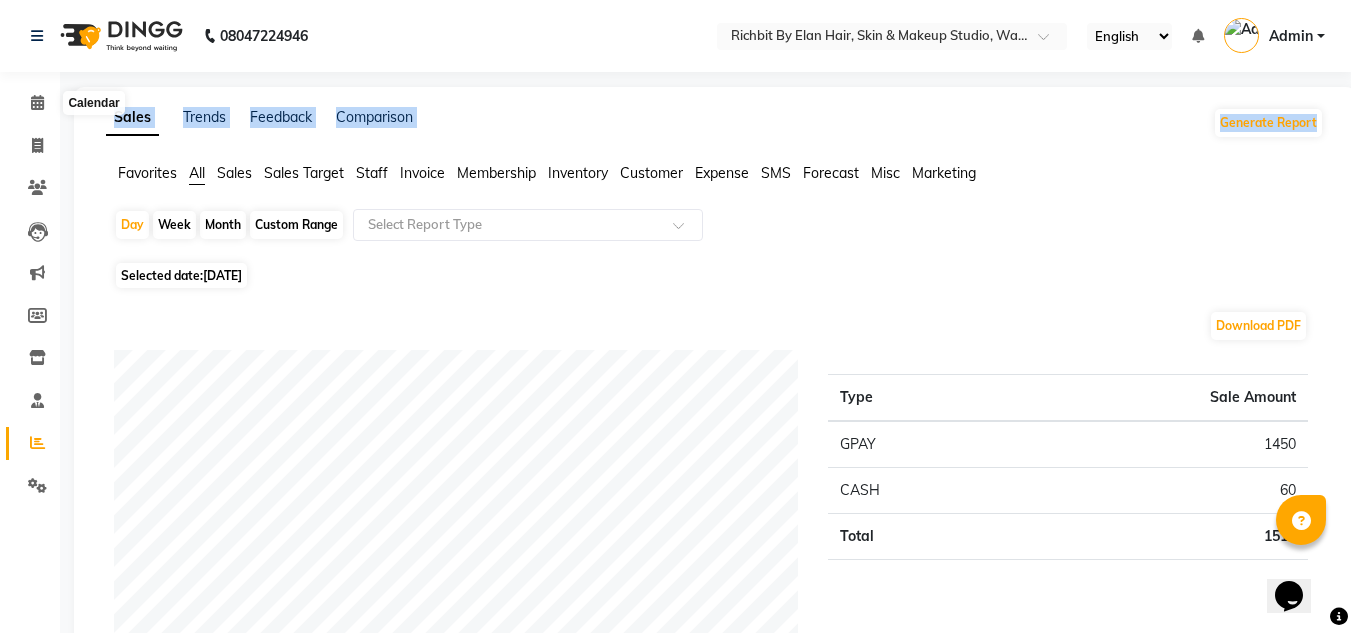 drag, startPoint x: 64, startPoint y: 125, endPoint x: 164, endPoint y: 298, distance: 199.82242 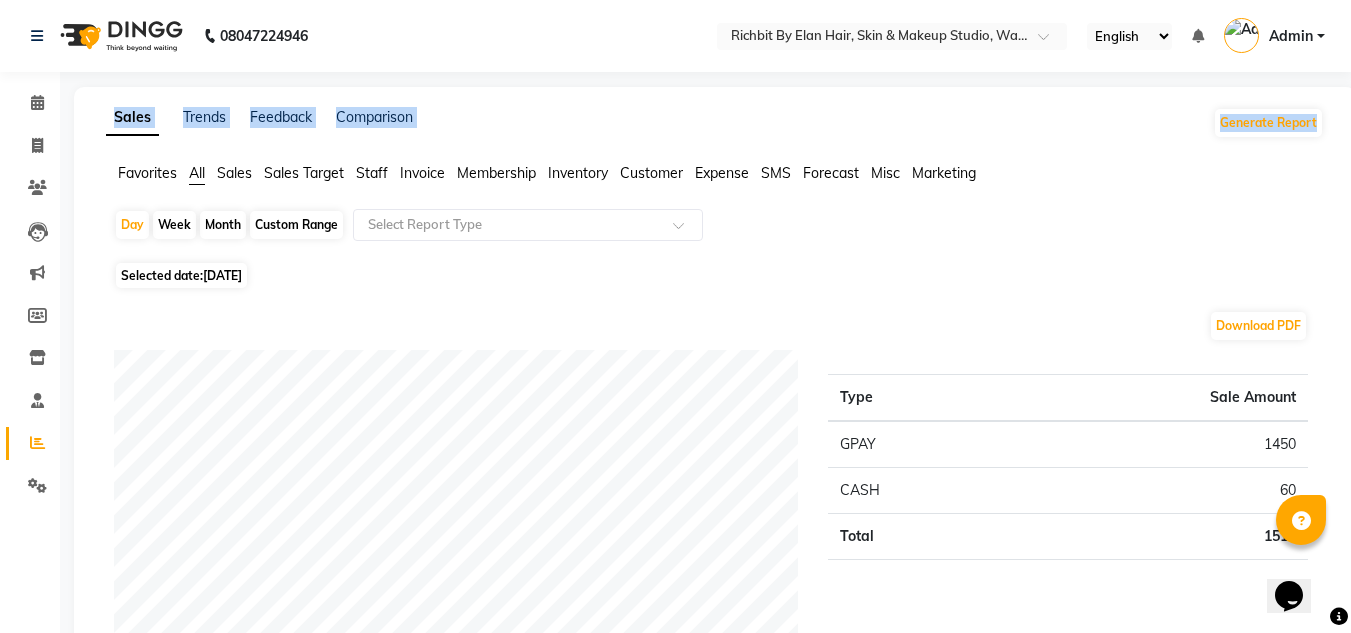 click on "Sales Trends Feedback Comparison Generate Report" 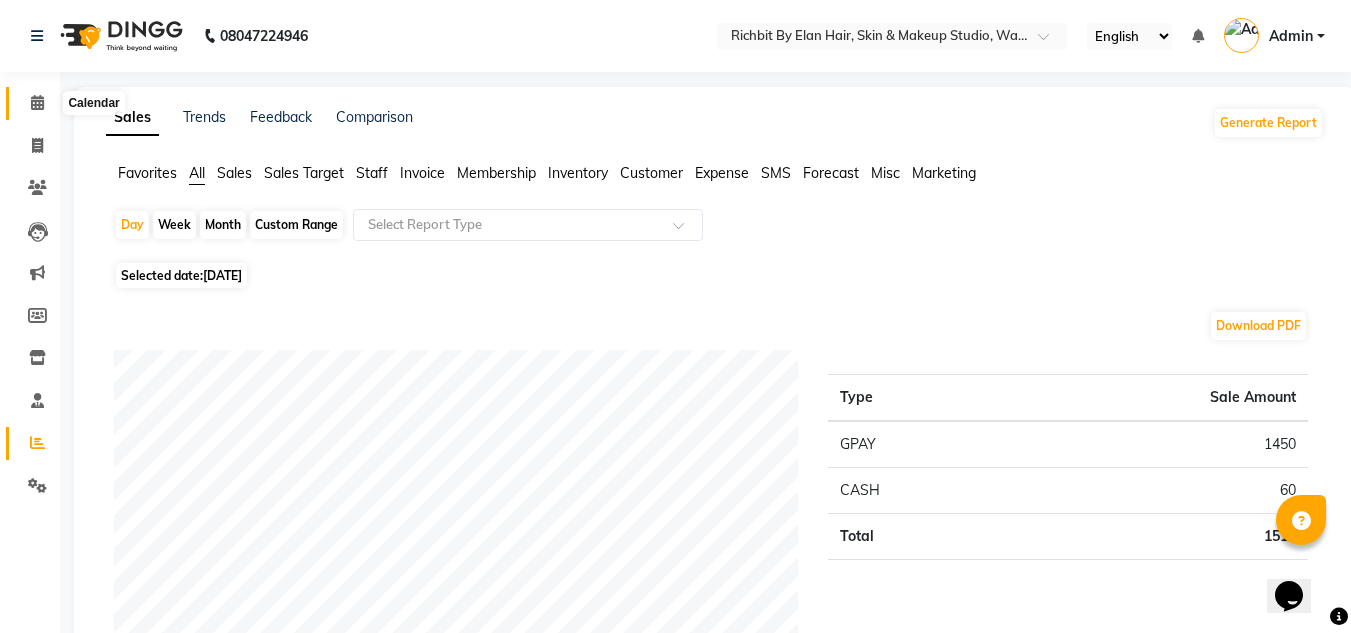 click 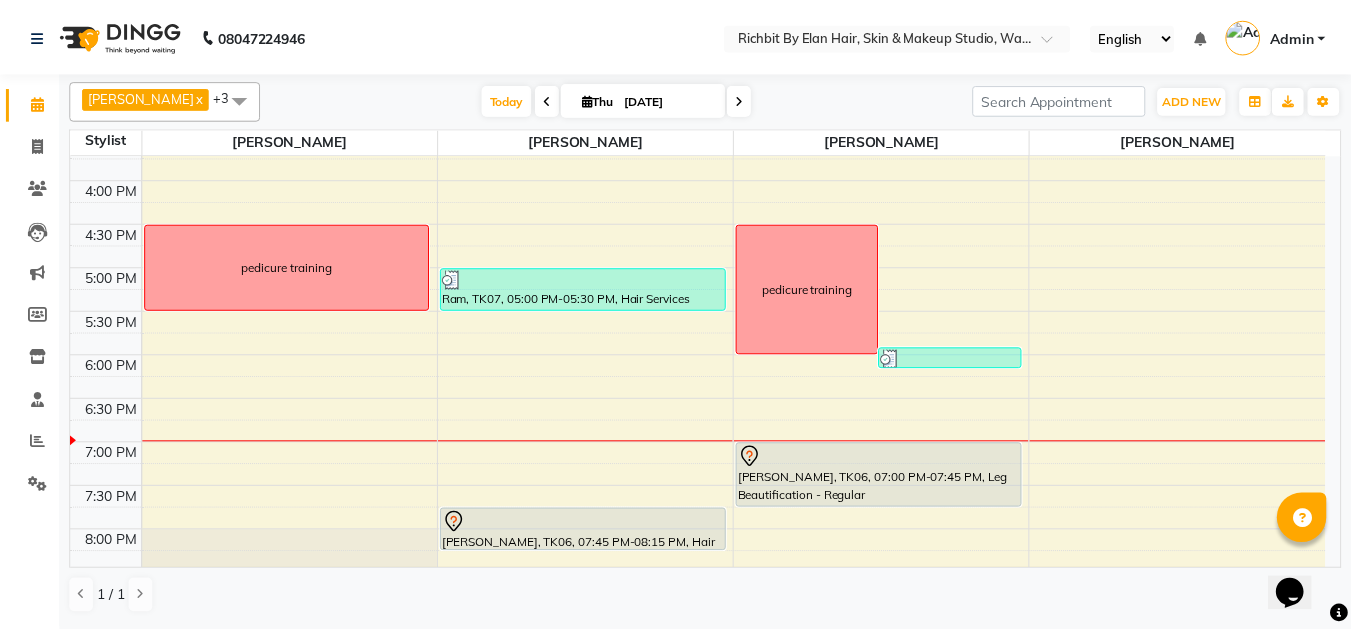 scroll, scrollTop: 600, scrollLeft: 0, axis: vertical 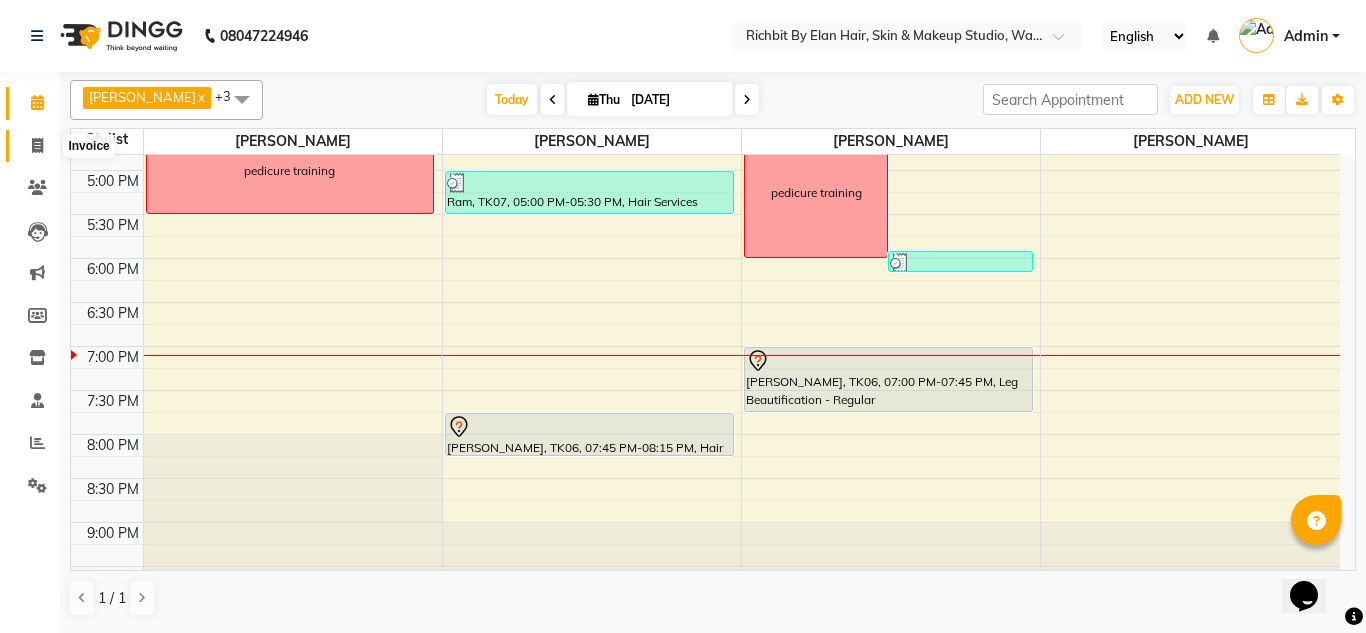 click 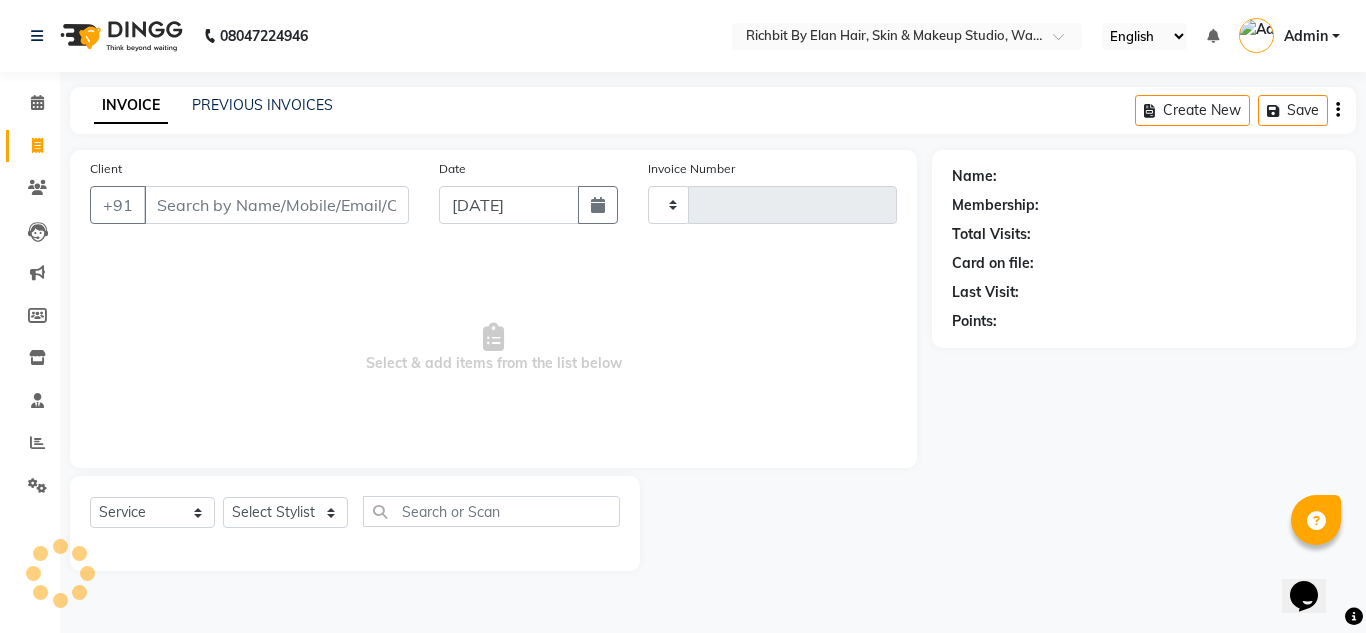 type on "0303" 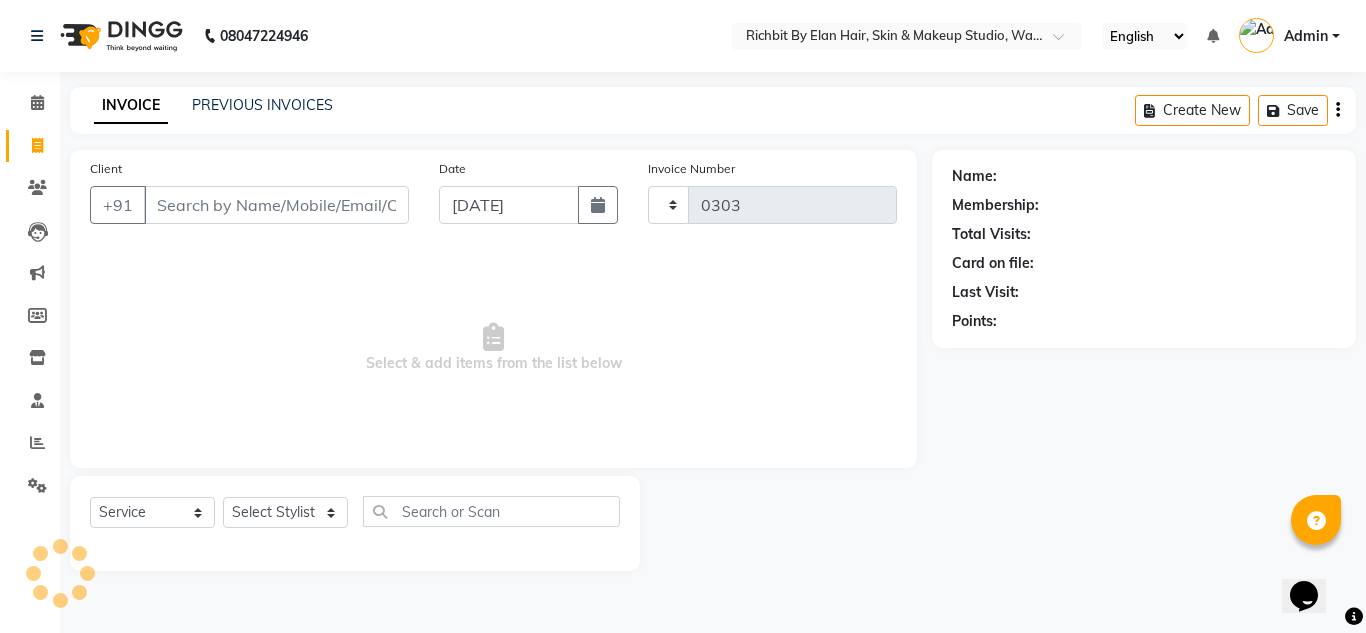 select on "4114" 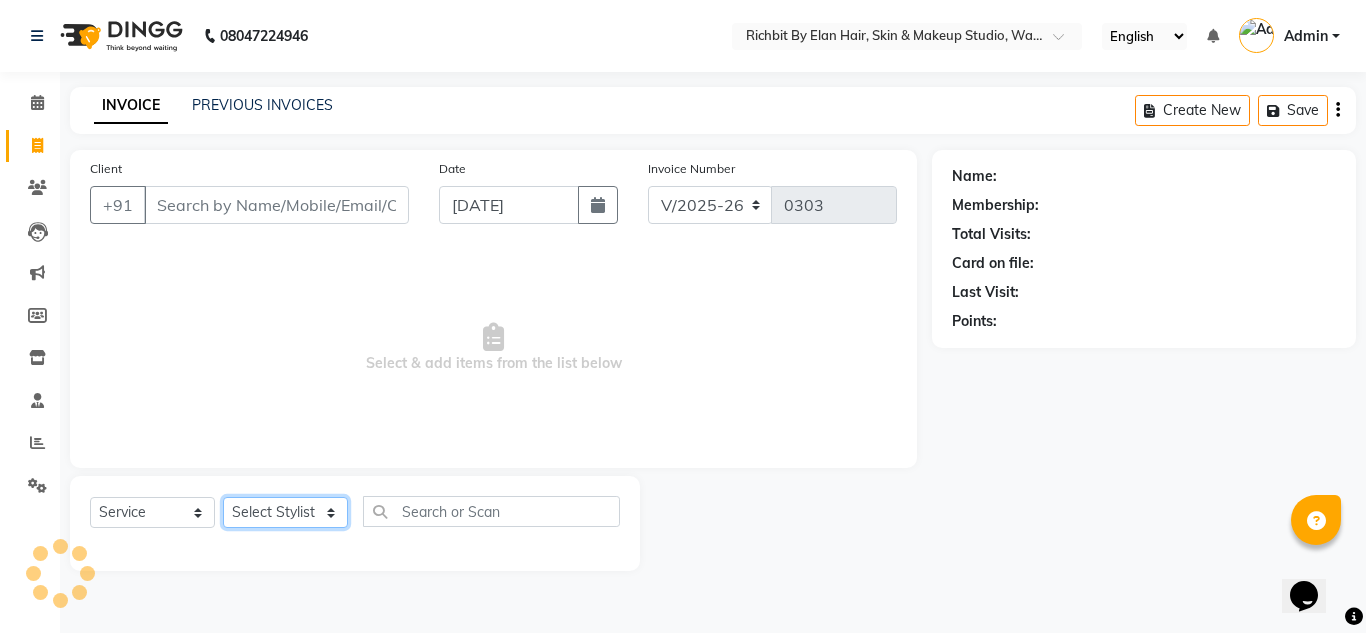 click on "Select Stylist" 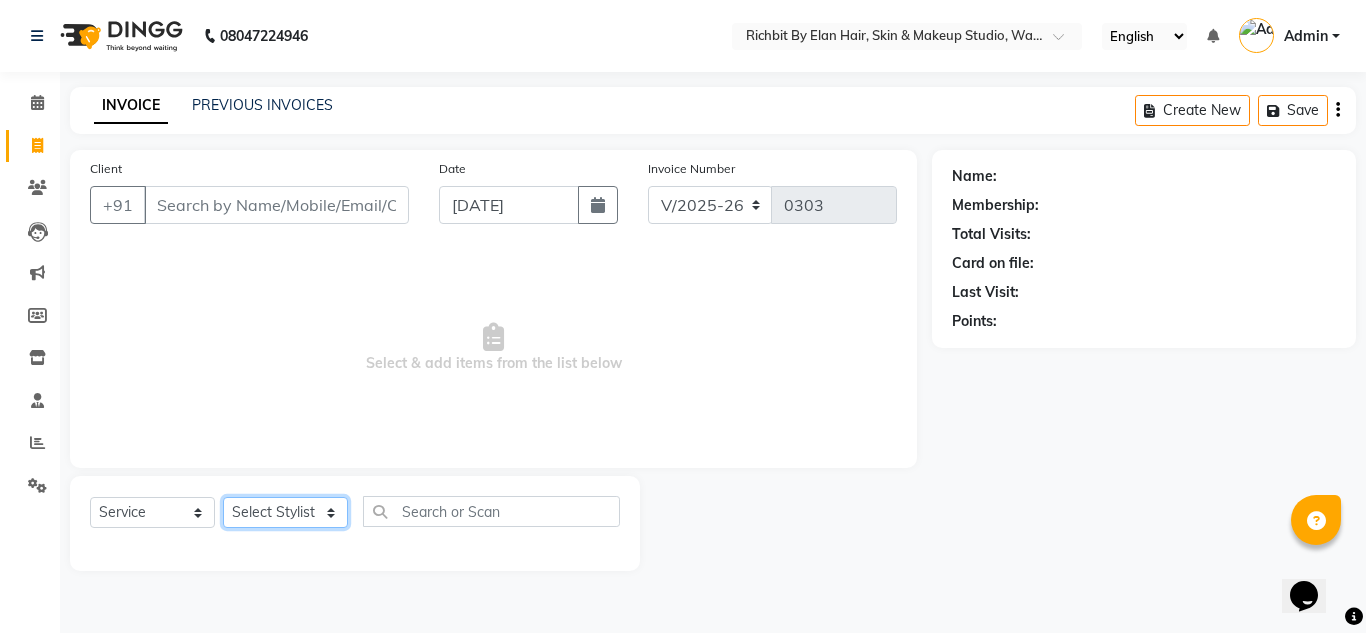 select on "39151" 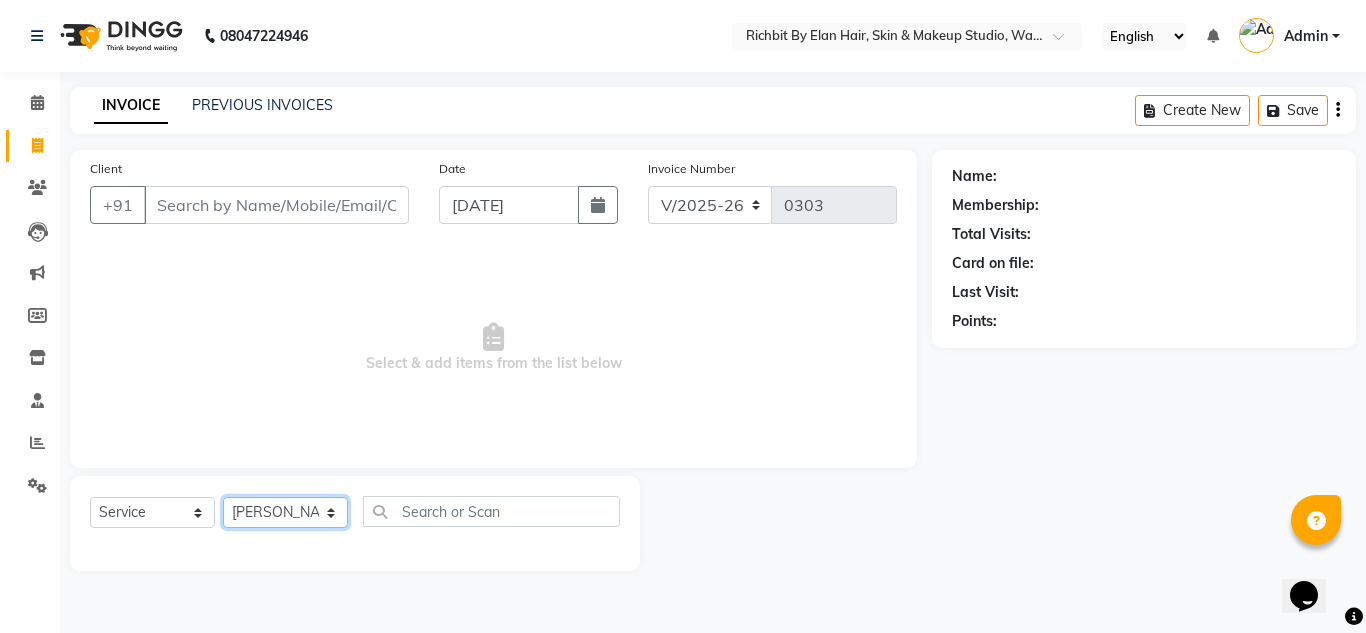 click on "Select Stylist Ankita nivangune Deepali Palsule Gopal Kadam Rohit Suravase Vandana Panikar" 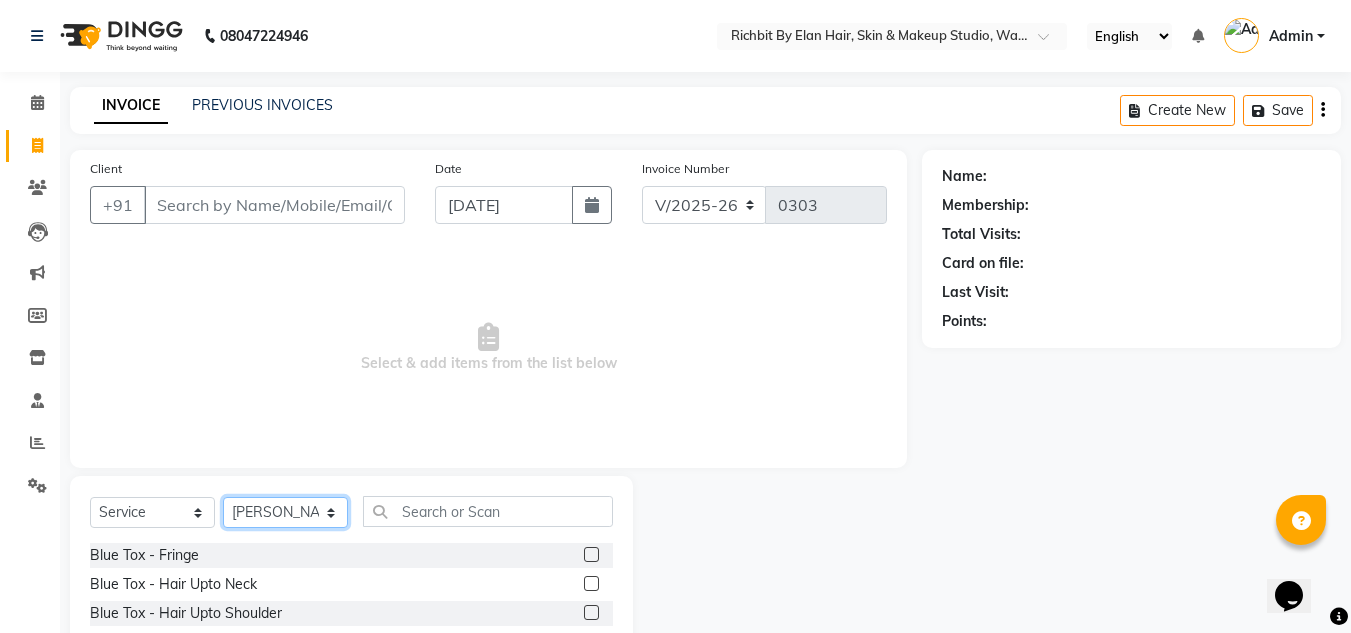 scroll, scrollTop: 168, scrollLeft: 0, axis: vertical 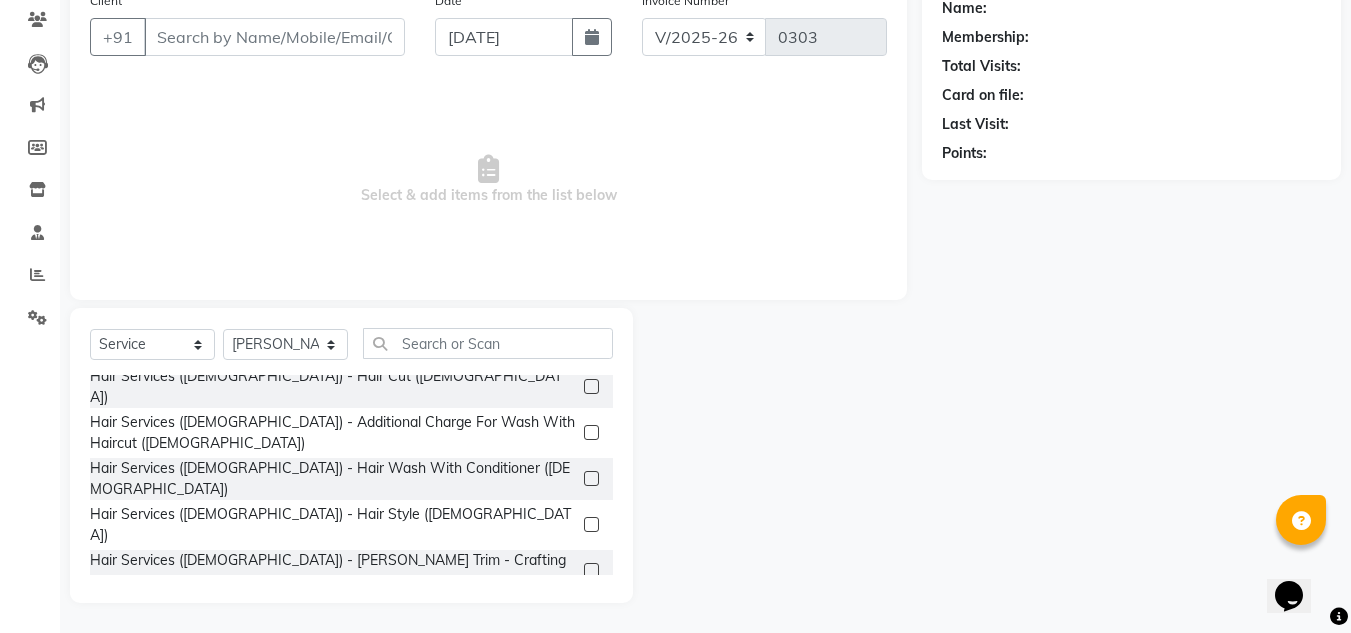 click on "Select  Service  Product  Membership  Package Voucher Prepaid Gift Card  Select Stylist Ankita nivangune Deepali Palsule Gopal Kadam Rohit Suravase Vandana Panikar" 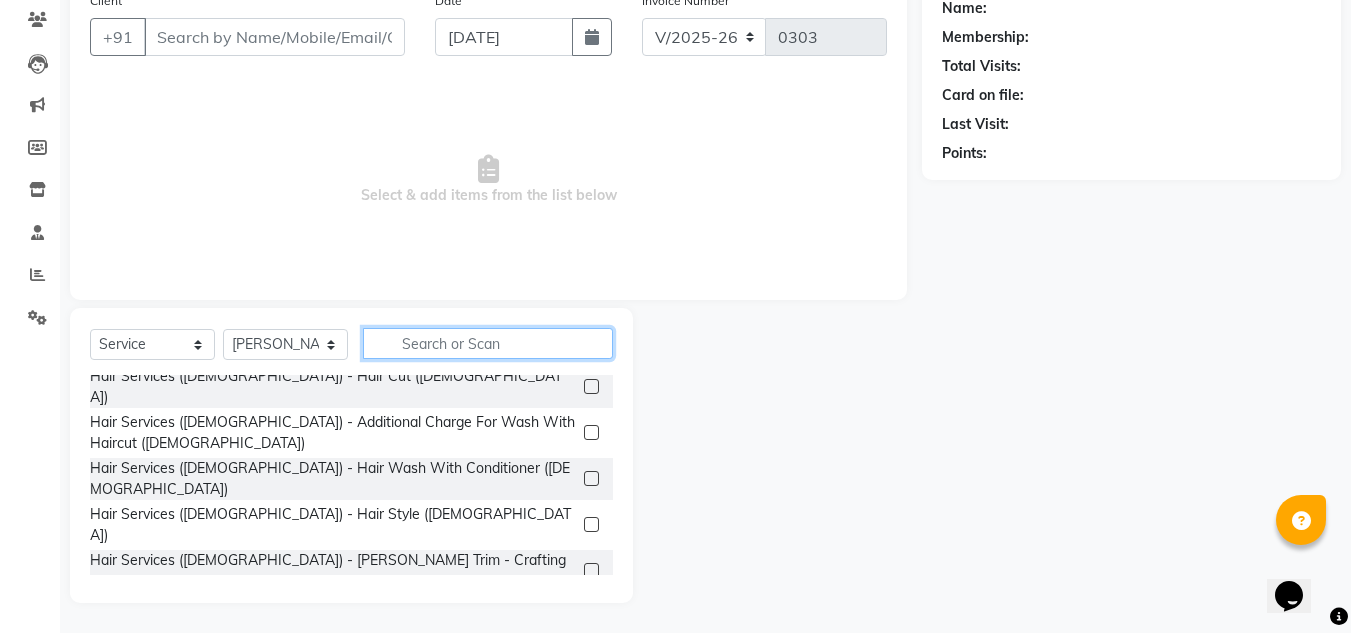 click 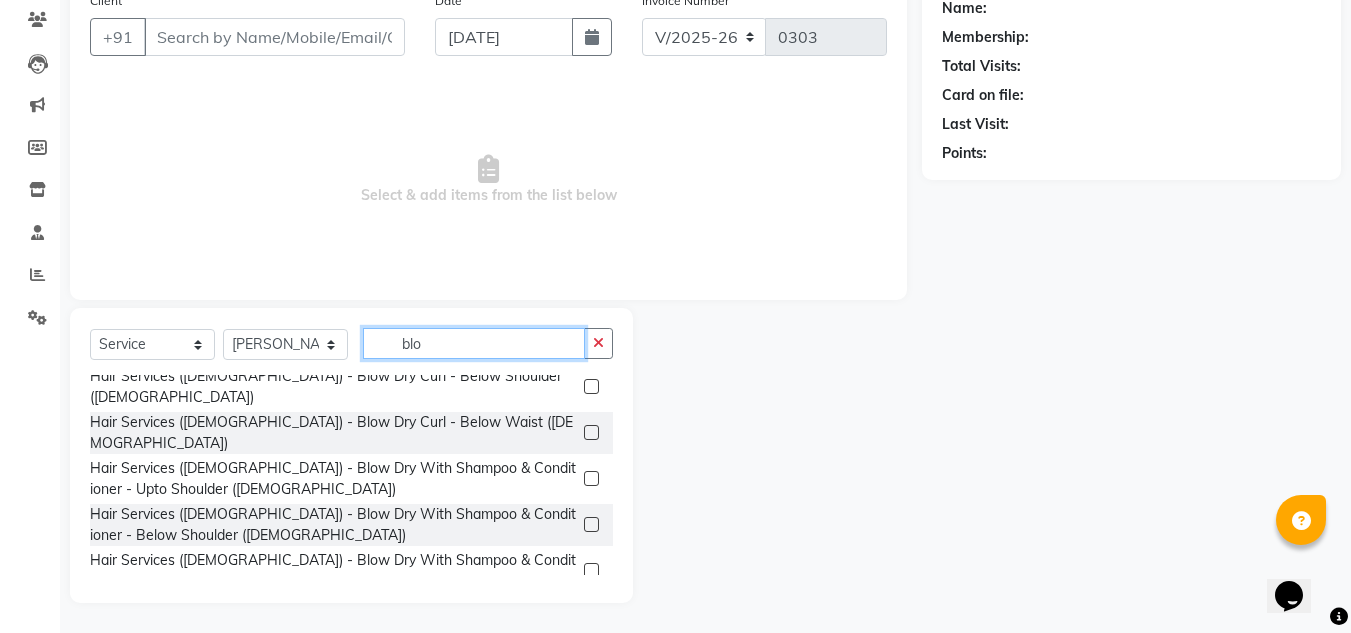 scroll, scrollTop: 0, scrollLeft: 0, axis: both 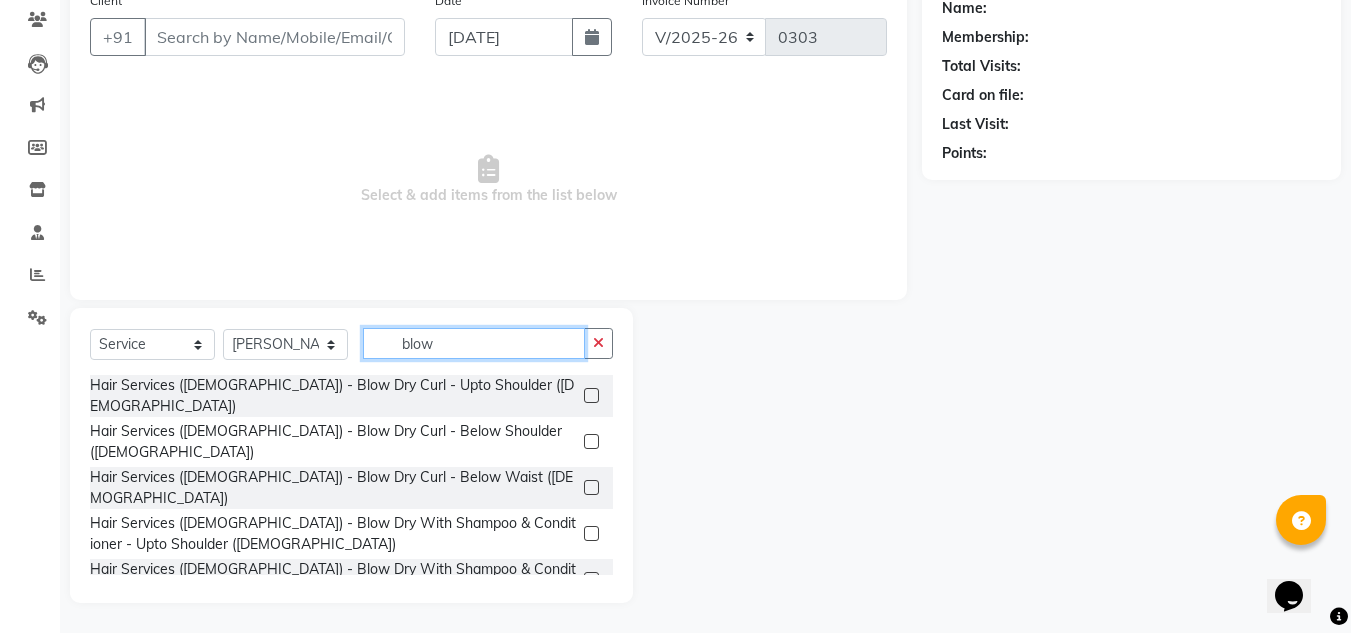type on "blow" 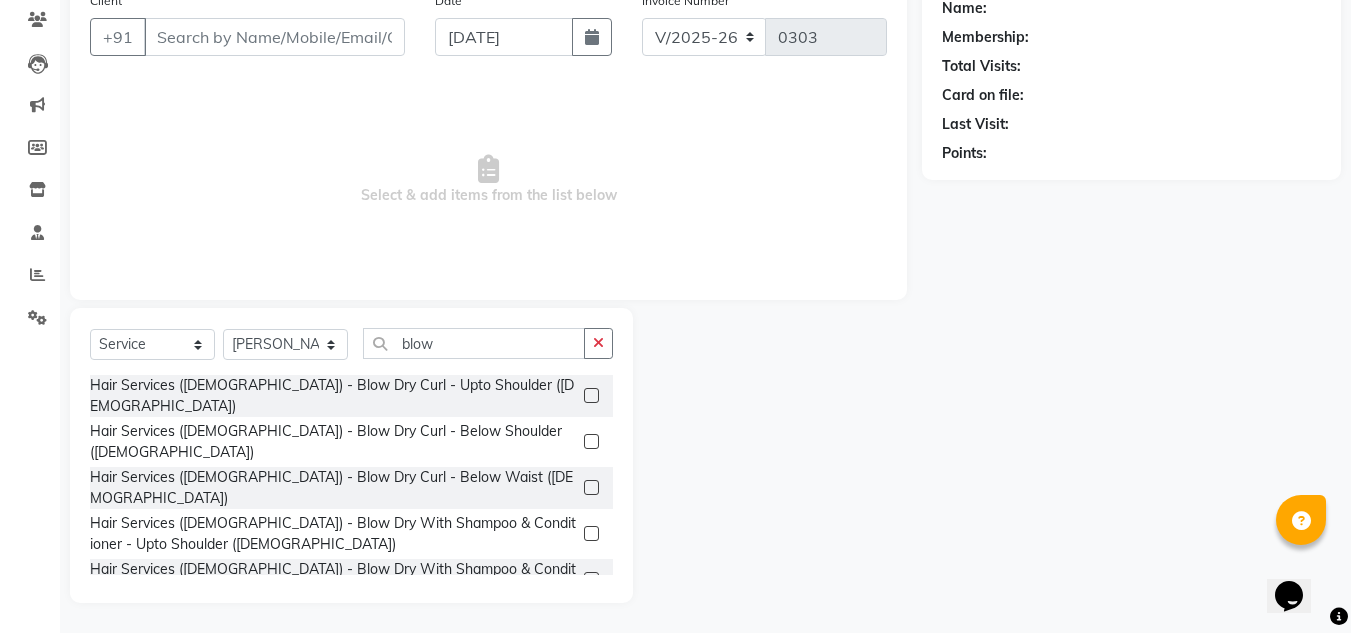 drag, startPoint x: 578, startPoint y: 529, endPoint x: 1045, endPoint y: 113, distance: 625.41583 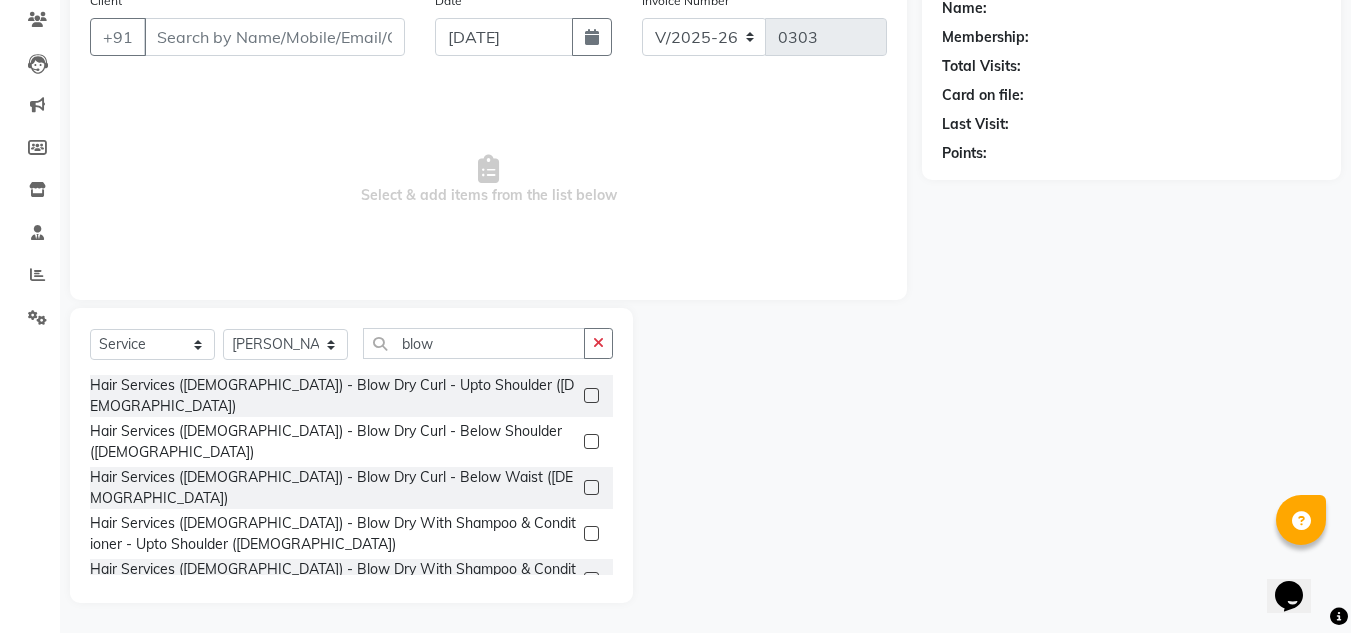 click at bounding box center [590, 580] 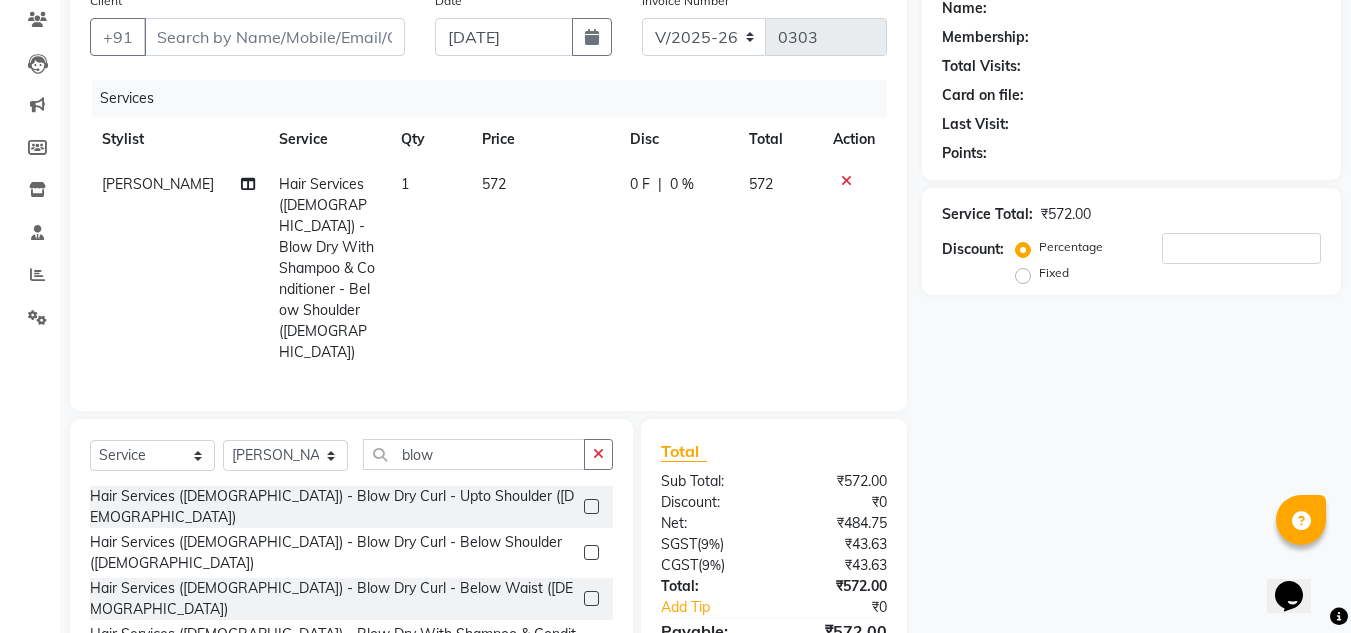 checkbox on "false" 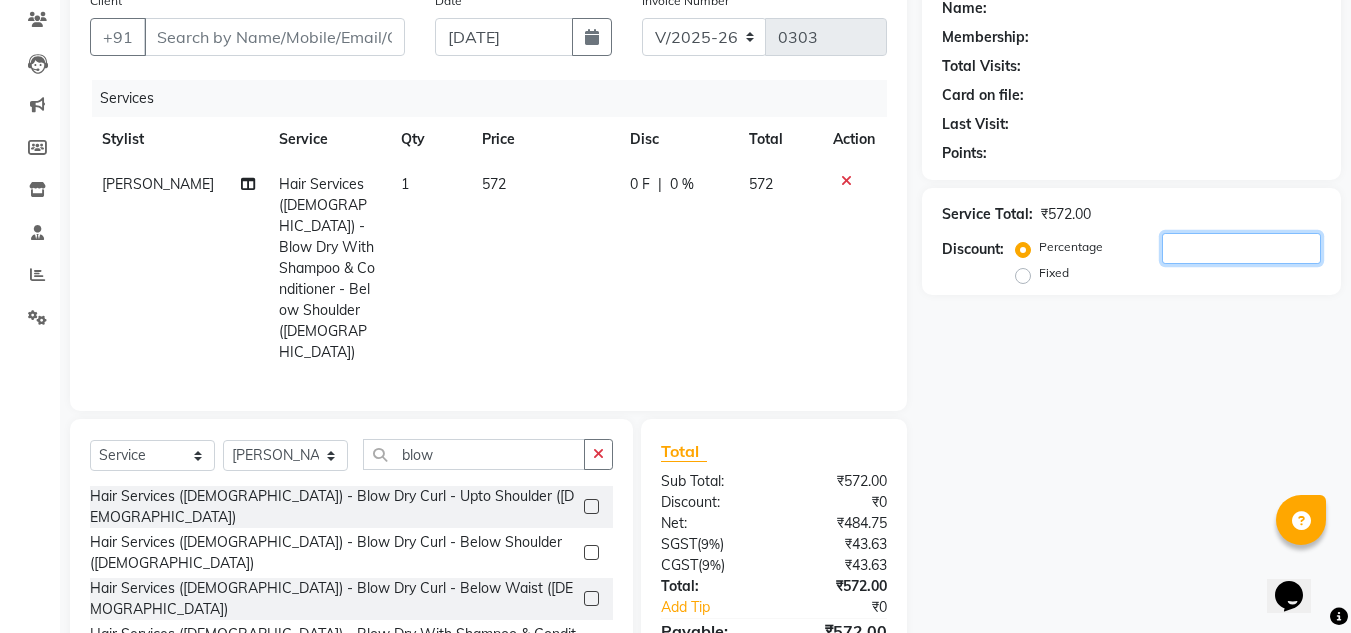 click 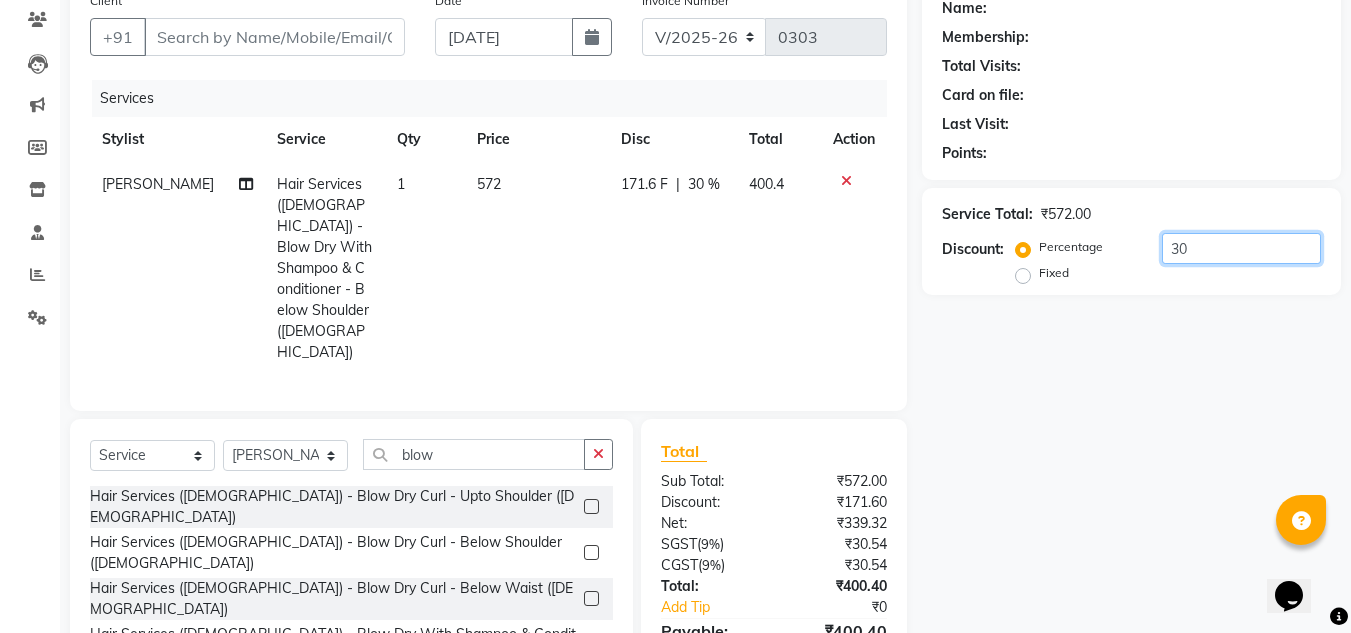 type on "30" 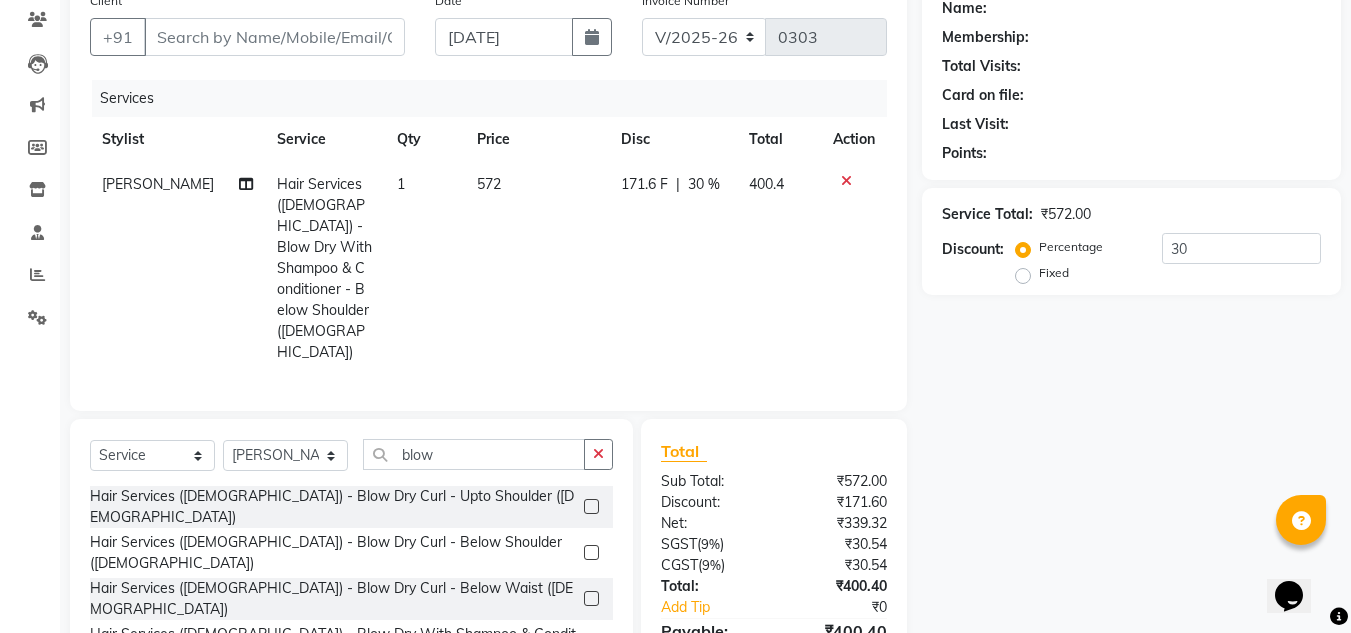 click 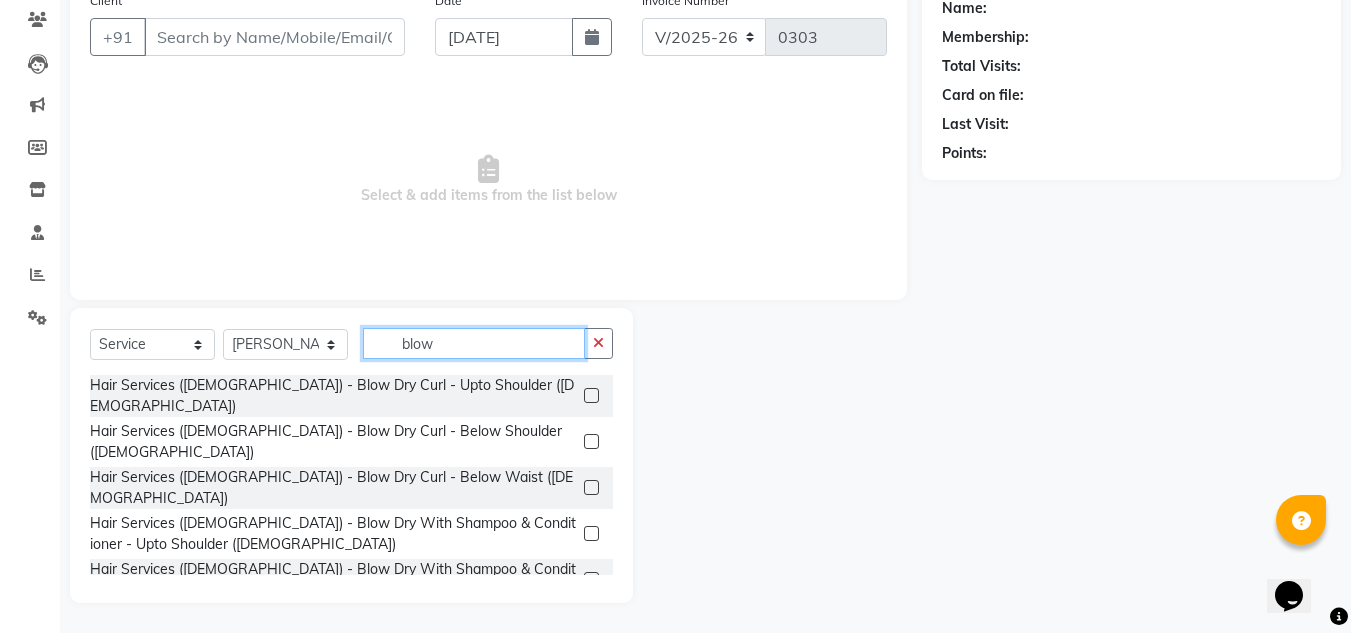 click on "blow" 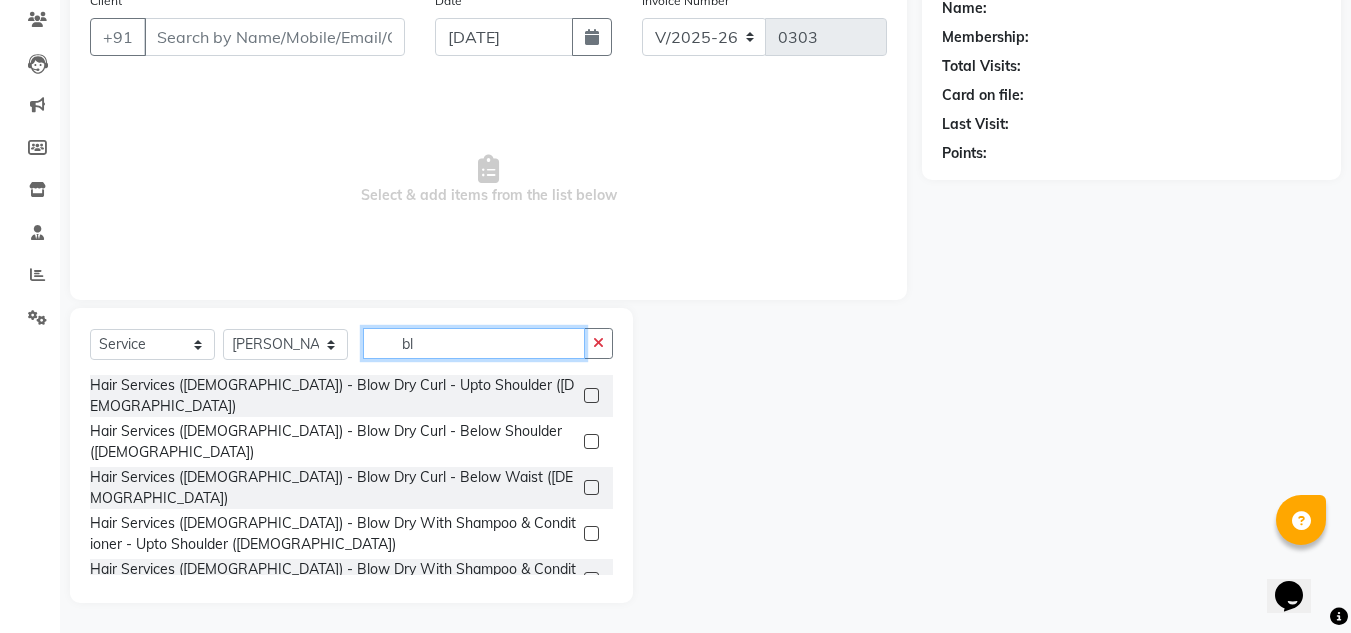 type on "b" 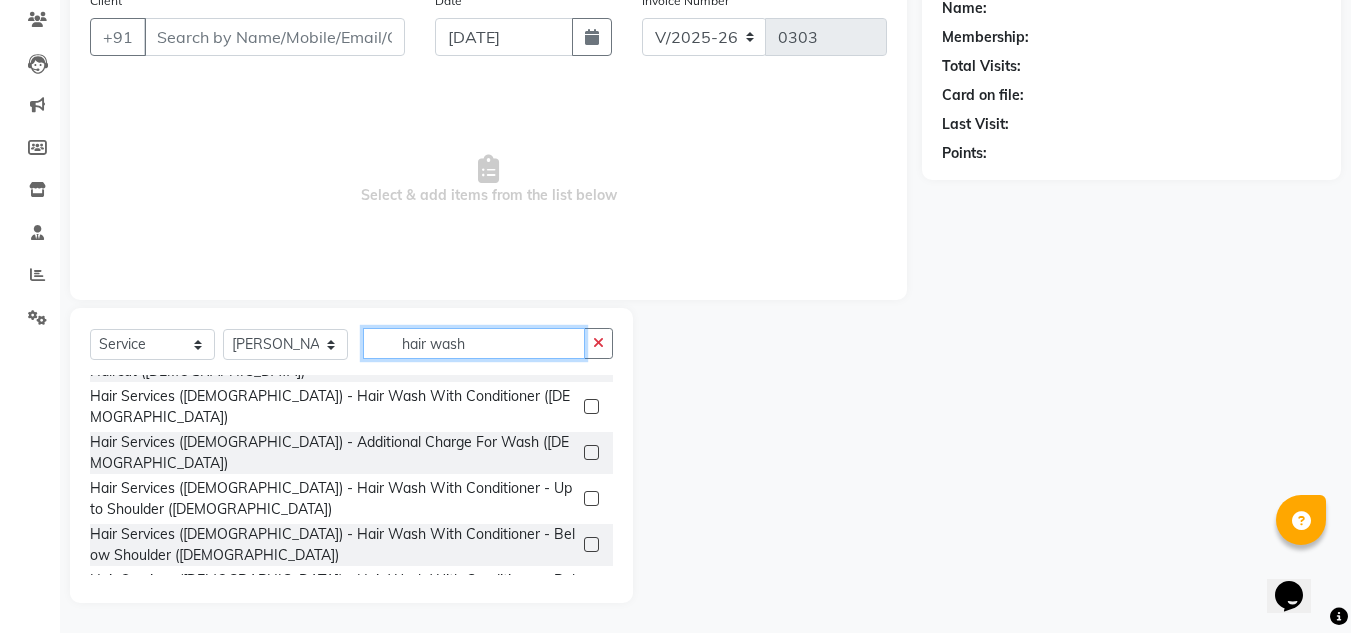 scroll, scrollTop: 54, scrollLeft: 0, axis: vertical 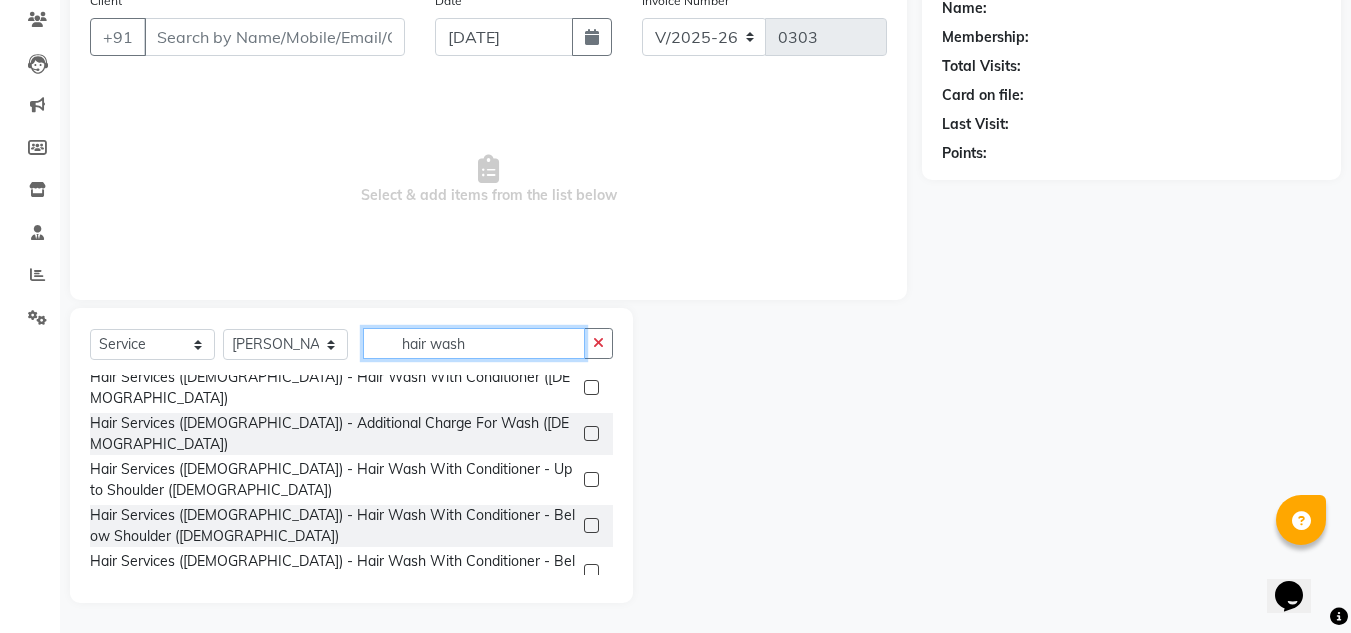 type on "hair wash" 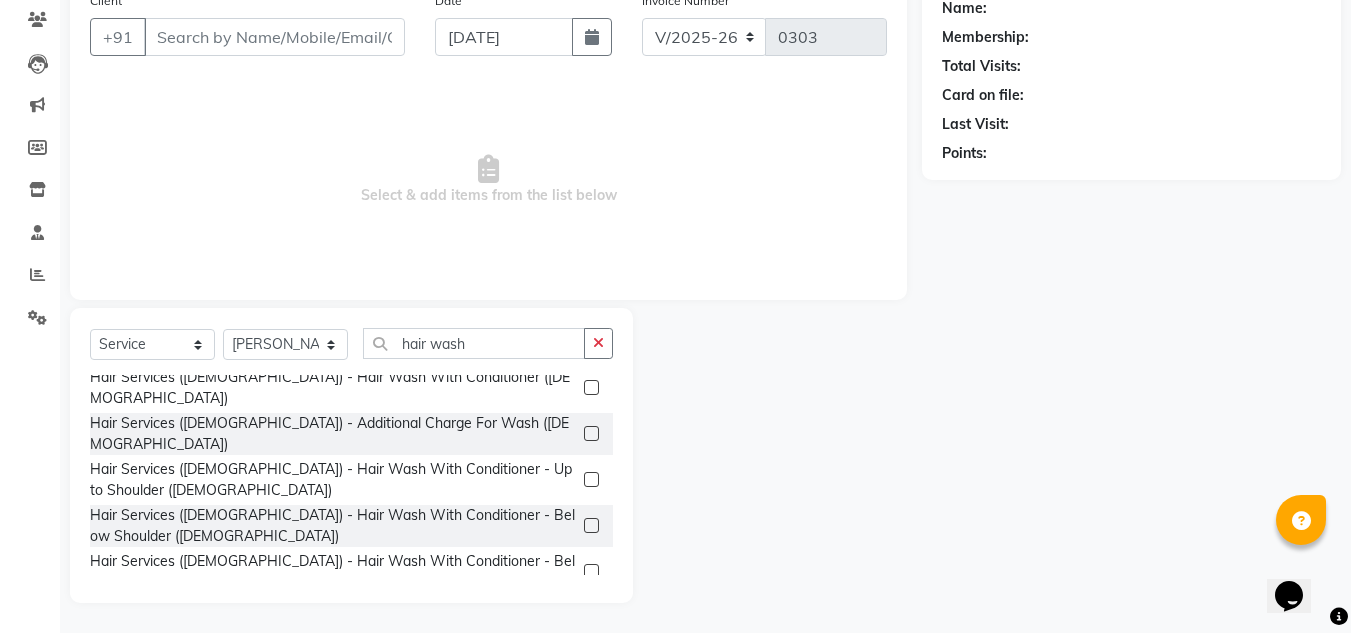click 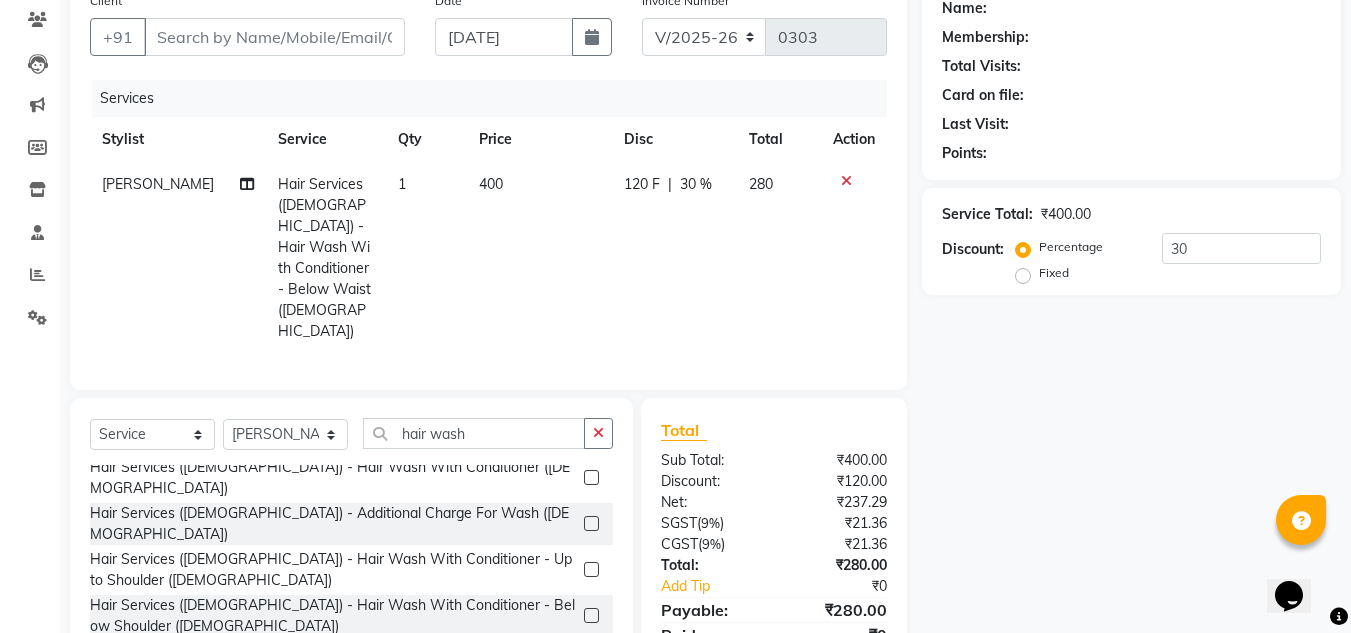 checkbox on "false" 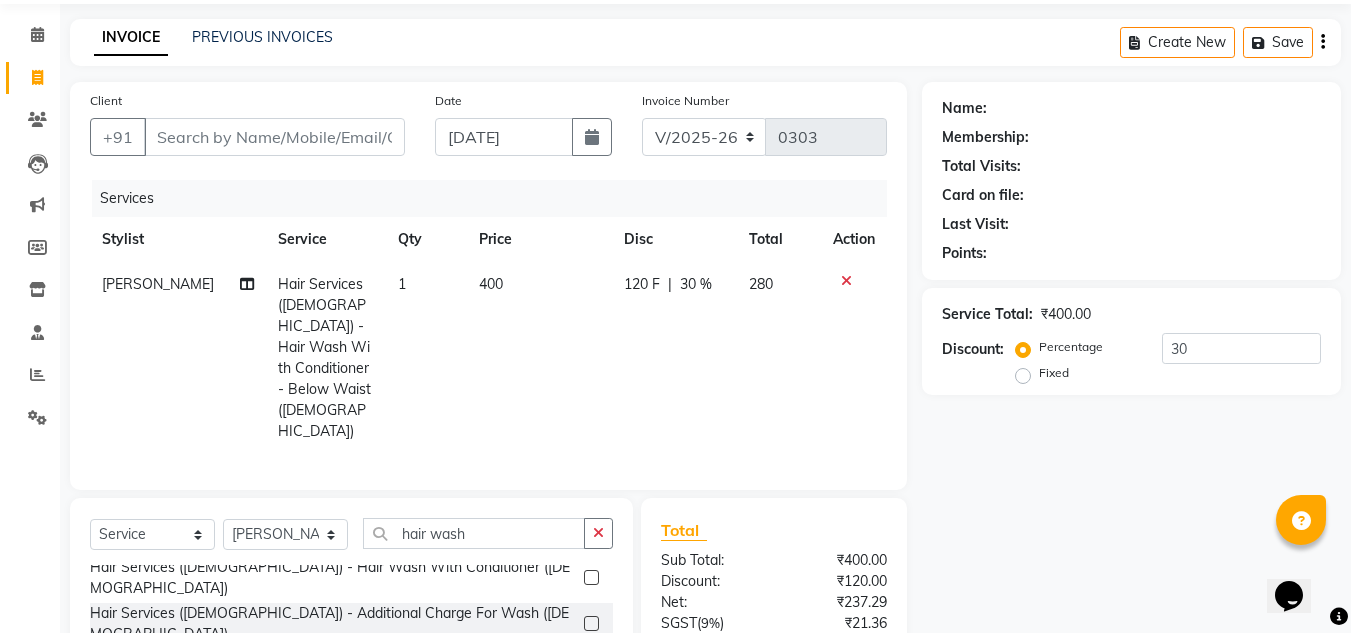 scroll, scrollTop: 231, scrollLeft: 0, axis: vertical 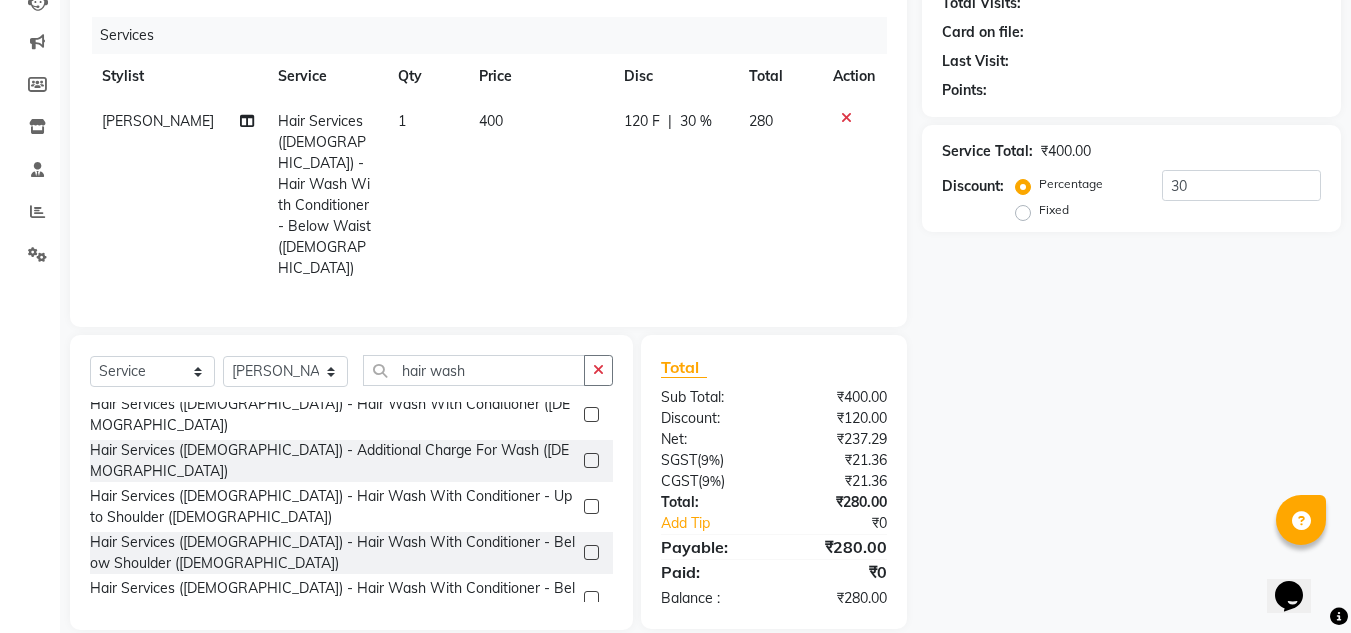 click 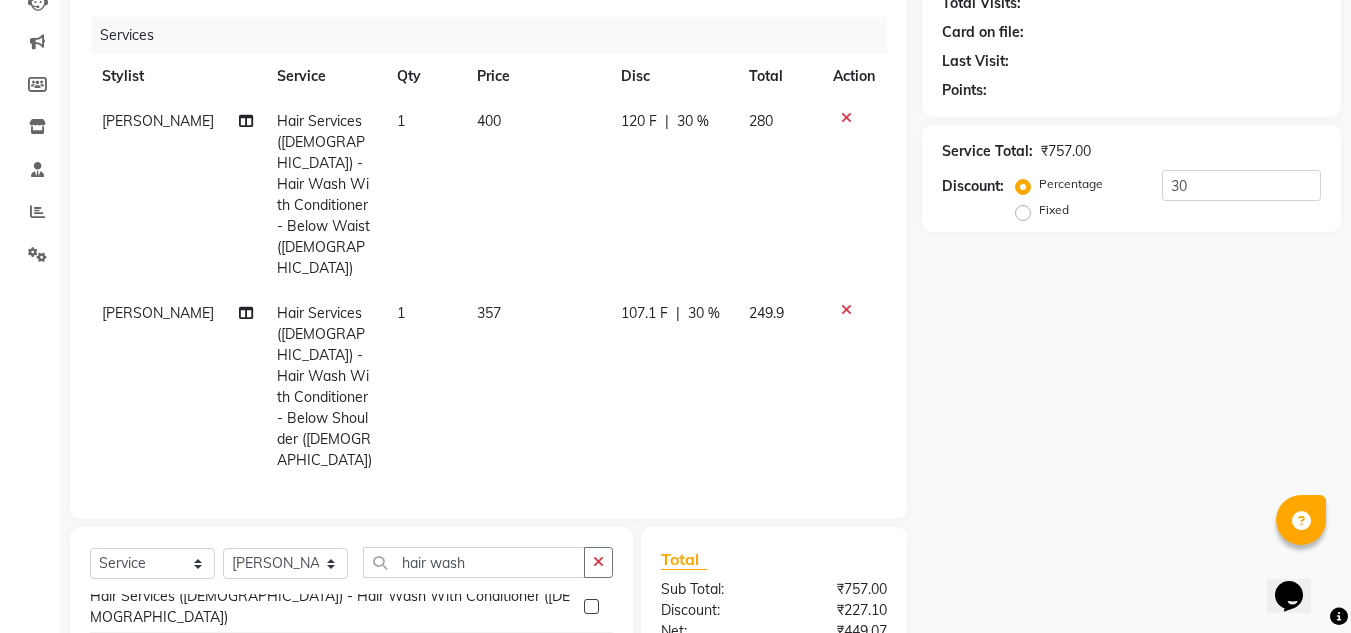 checkbox on "false" 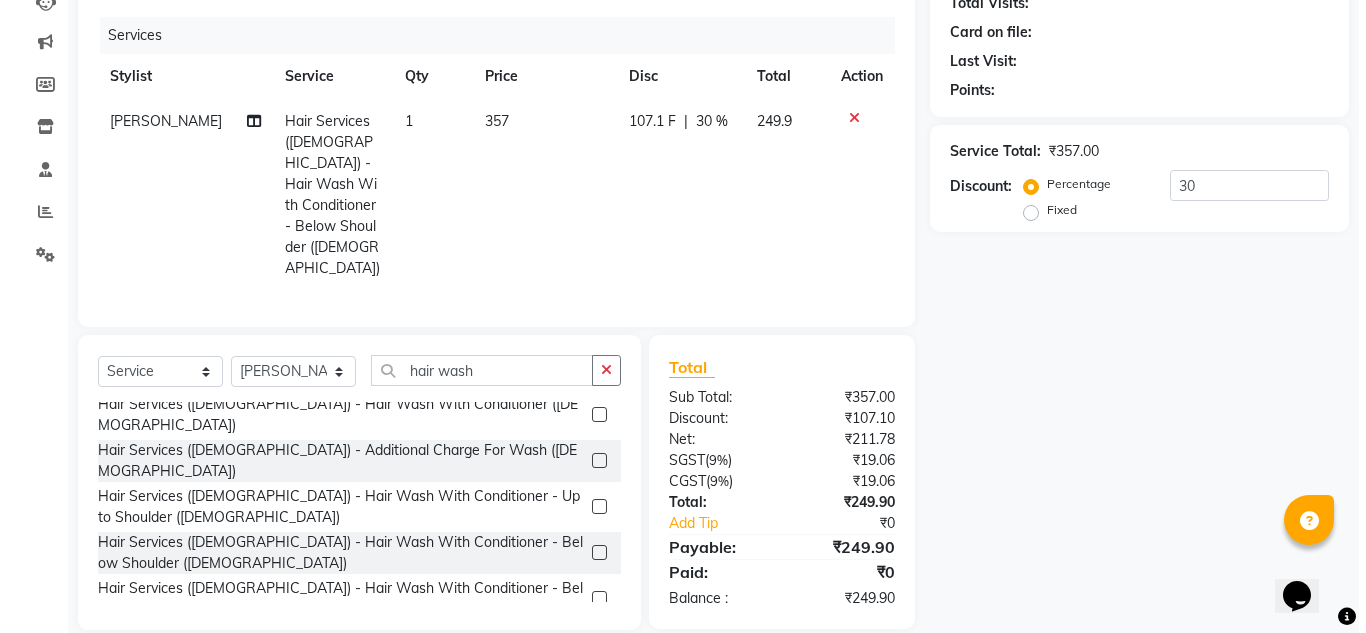 scroll, scrollTop: 31, scrollLeft: 0, axis: vertical 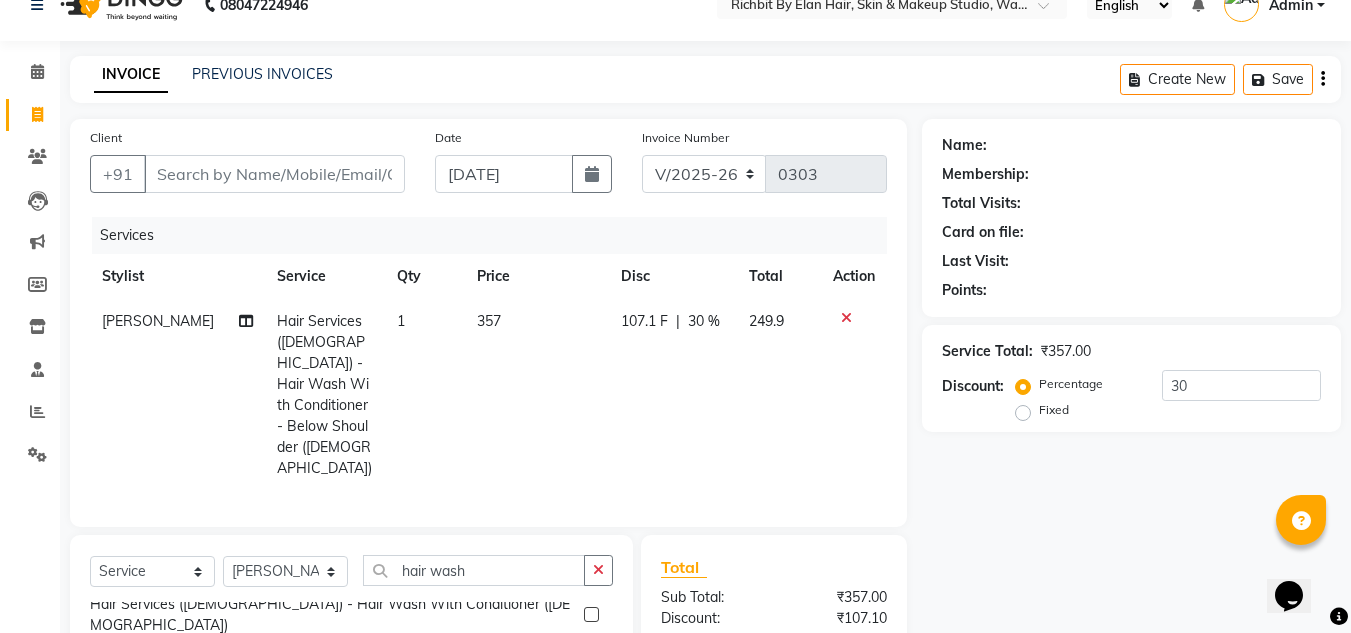 click on "107.1 F" 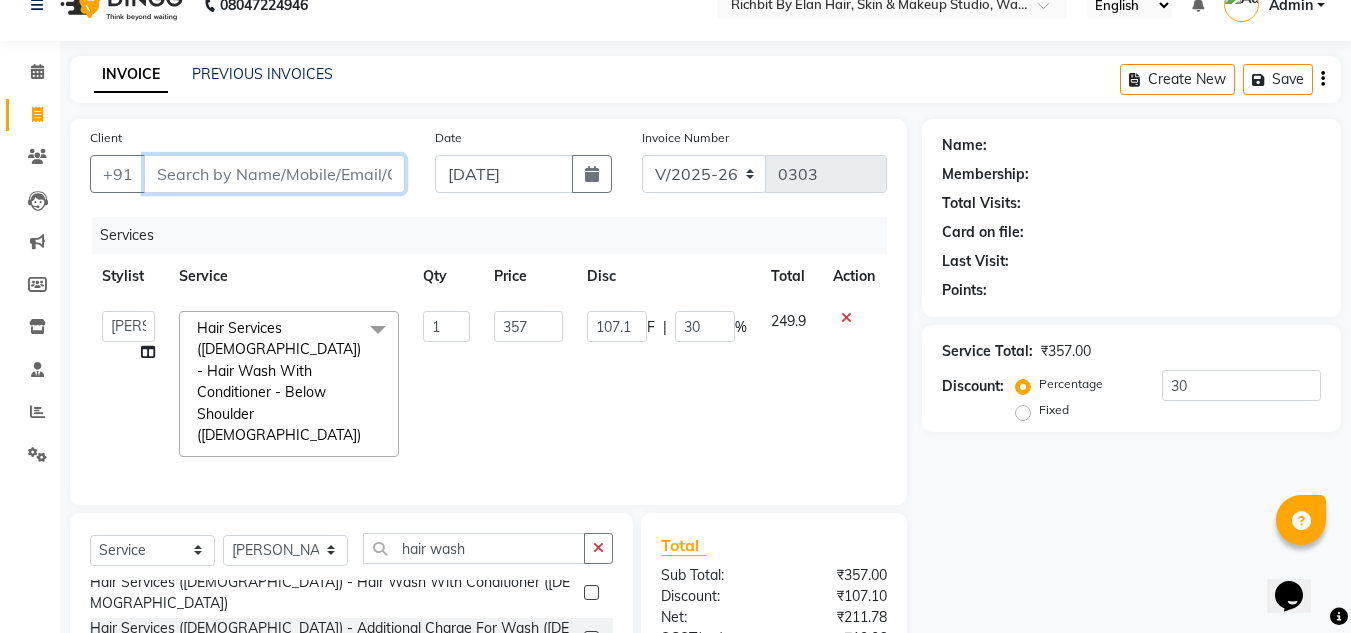 click on "Client" at bounding box center [274, 174] 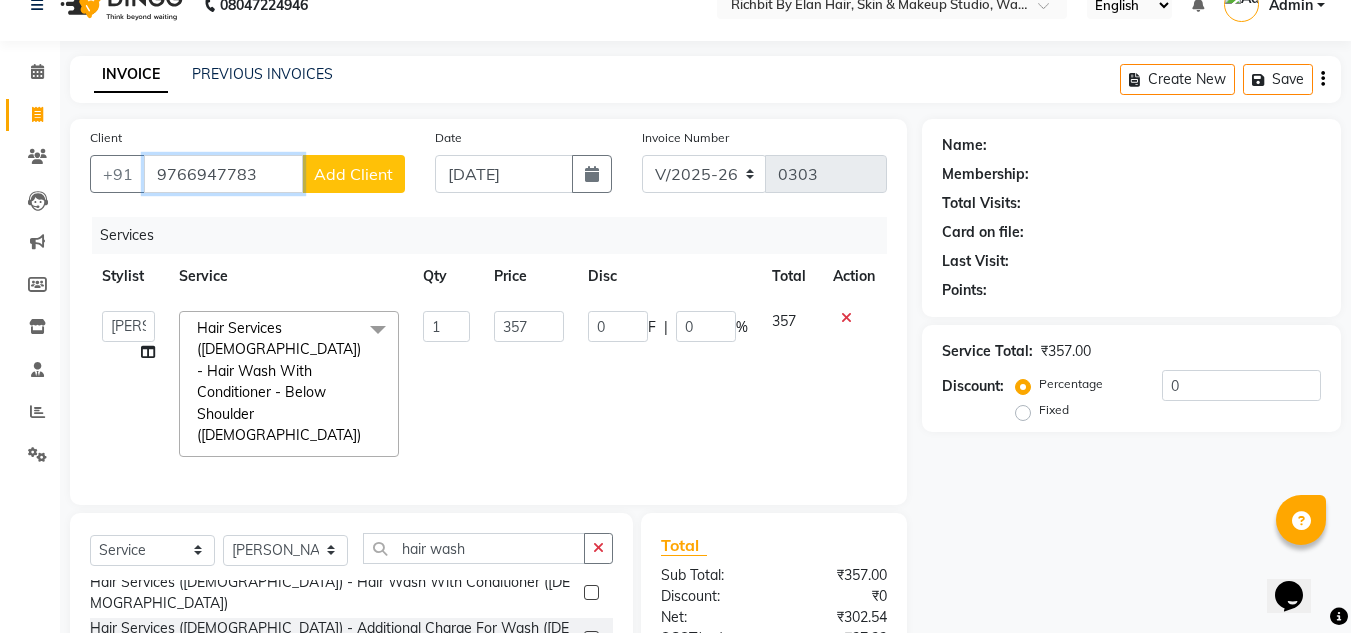 type on "9766947783" 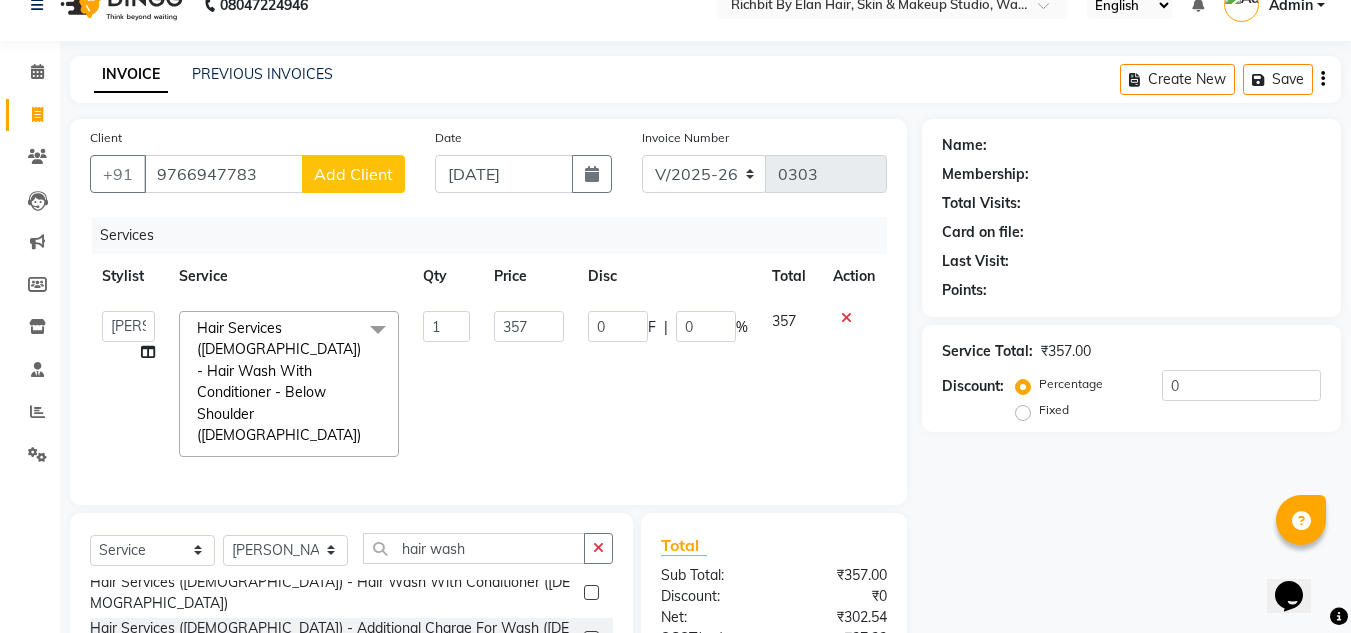 click on "Add Client" 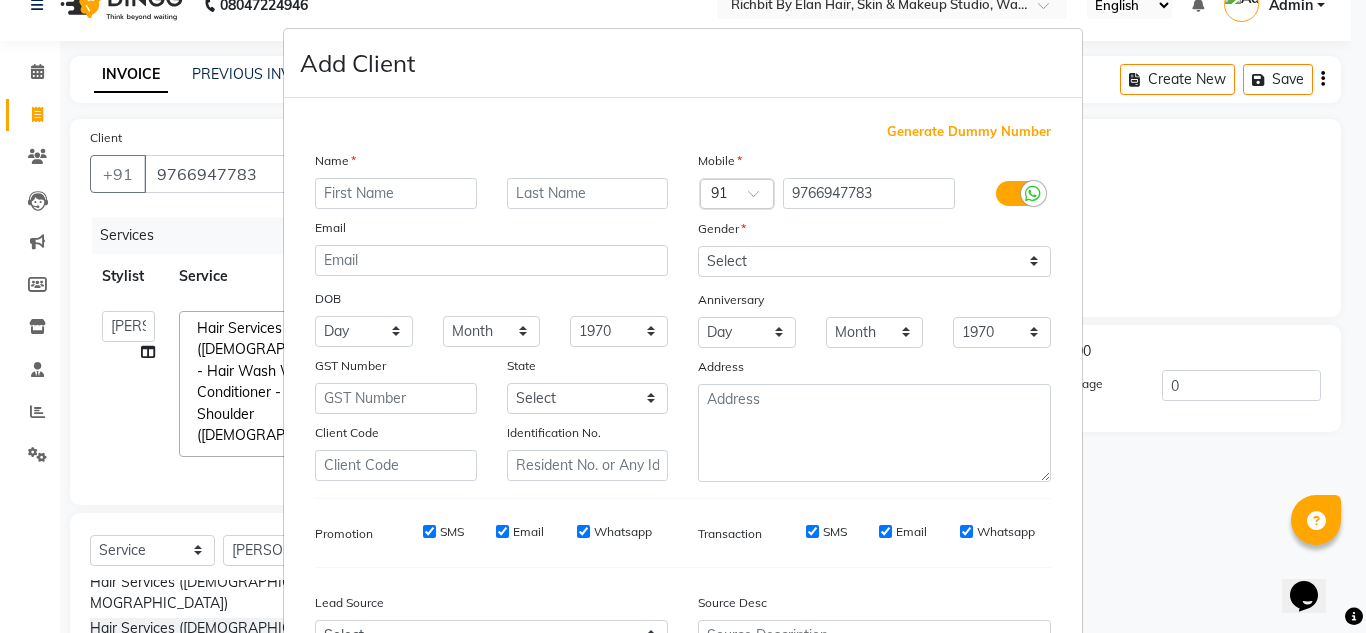 click at bounding box center (396, 193) 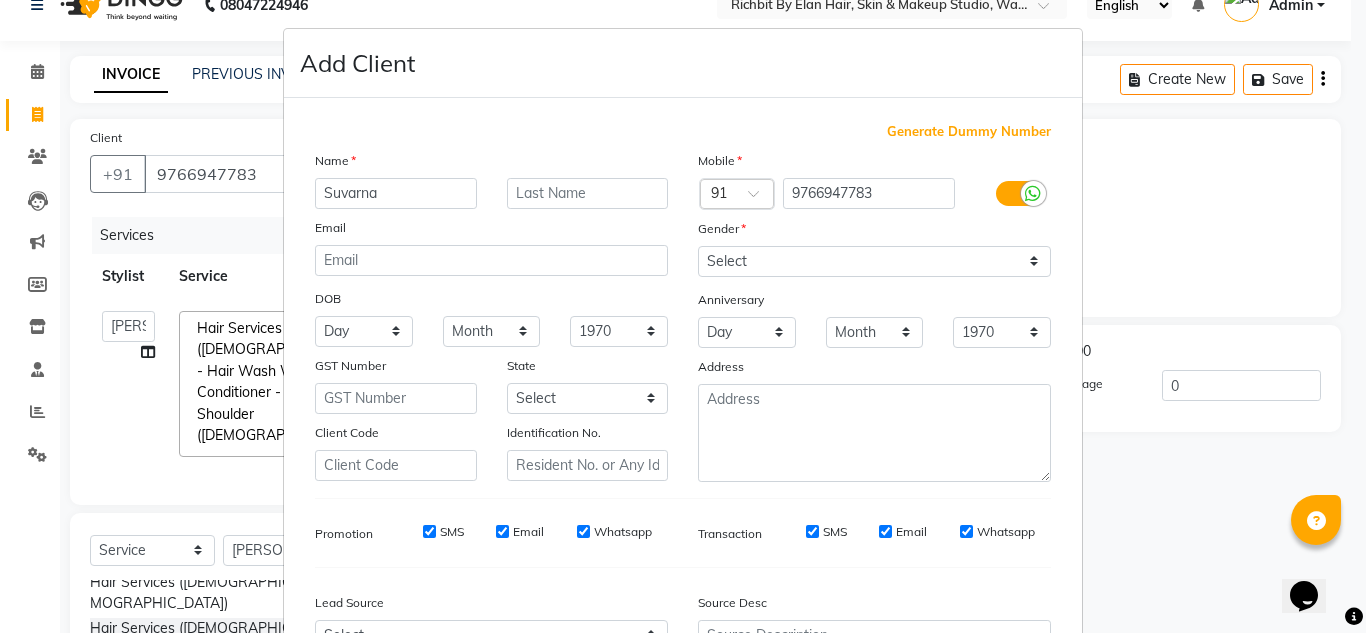 type on "Suvarna" 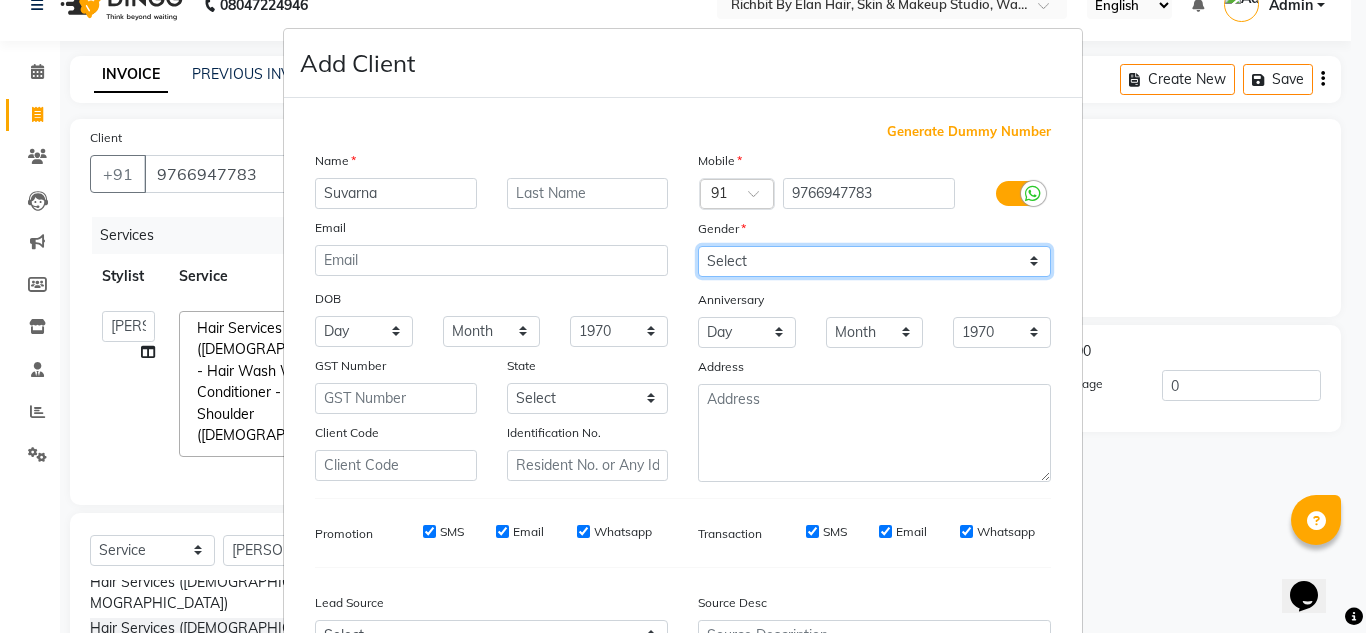 click on "Select Male Female Other Prefer Not To Say" at bounding box center [874, 261] 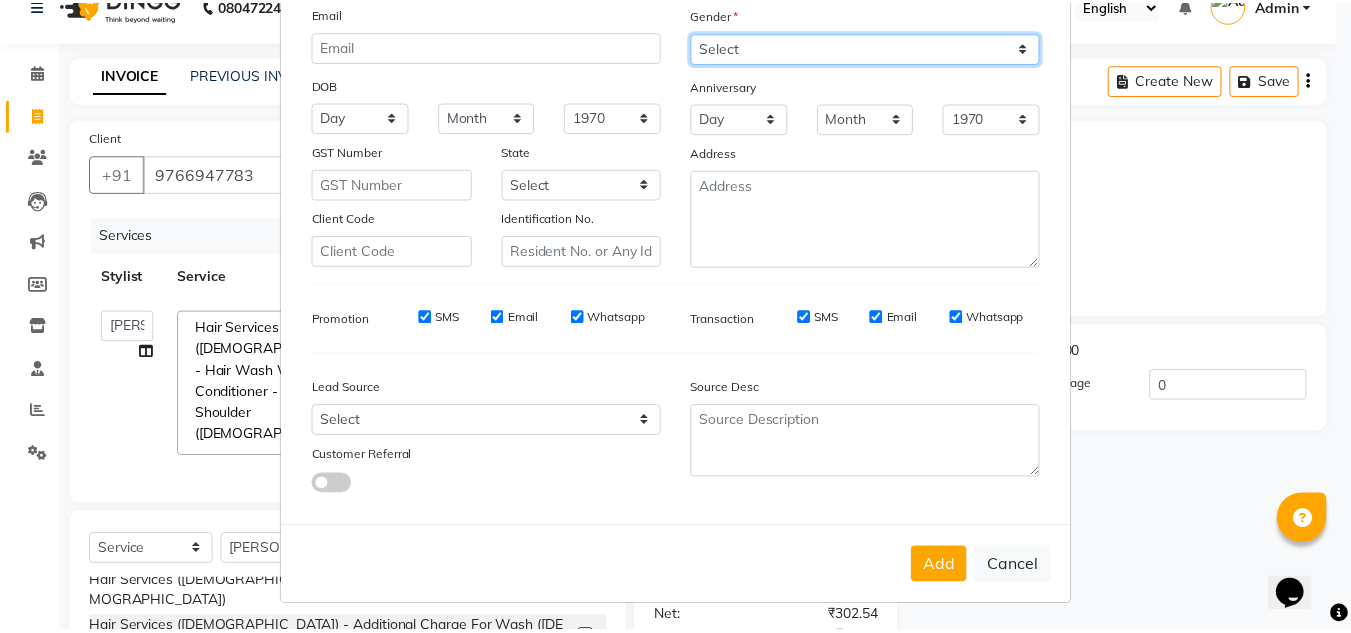 scroll, scrollTop: 216, scrollLeft: 0, axis: vertical 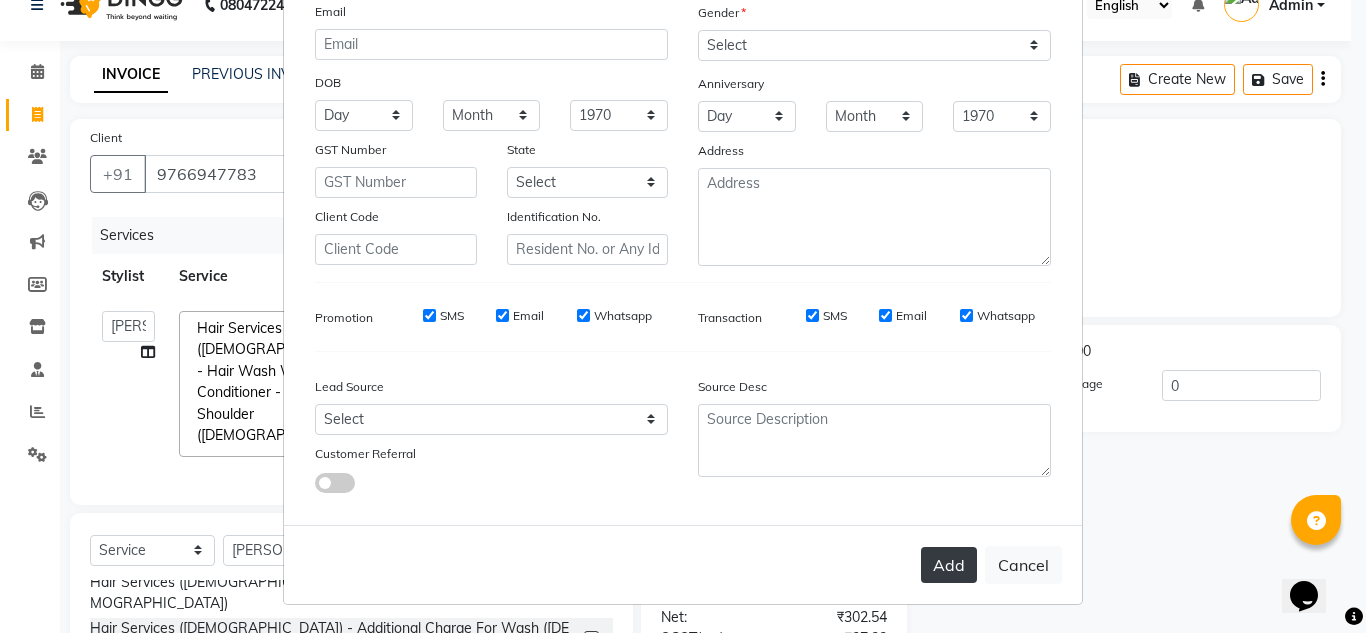 click on "Add" at bounding box center [949, 565] 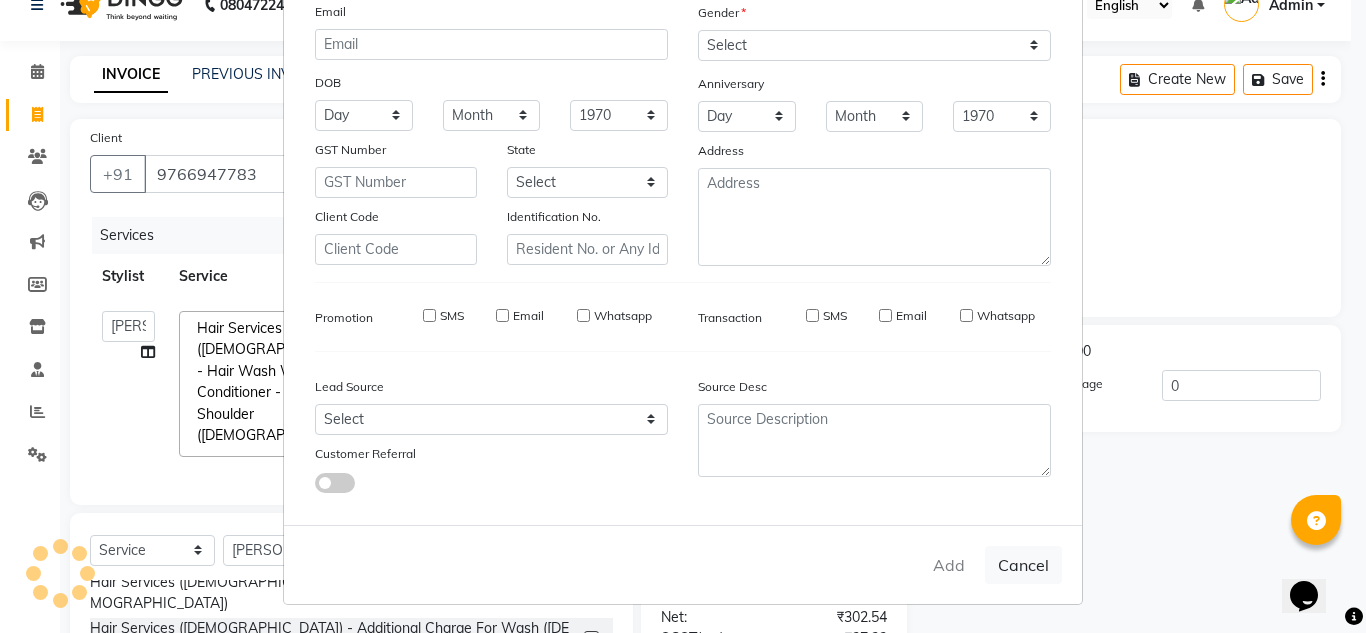 type 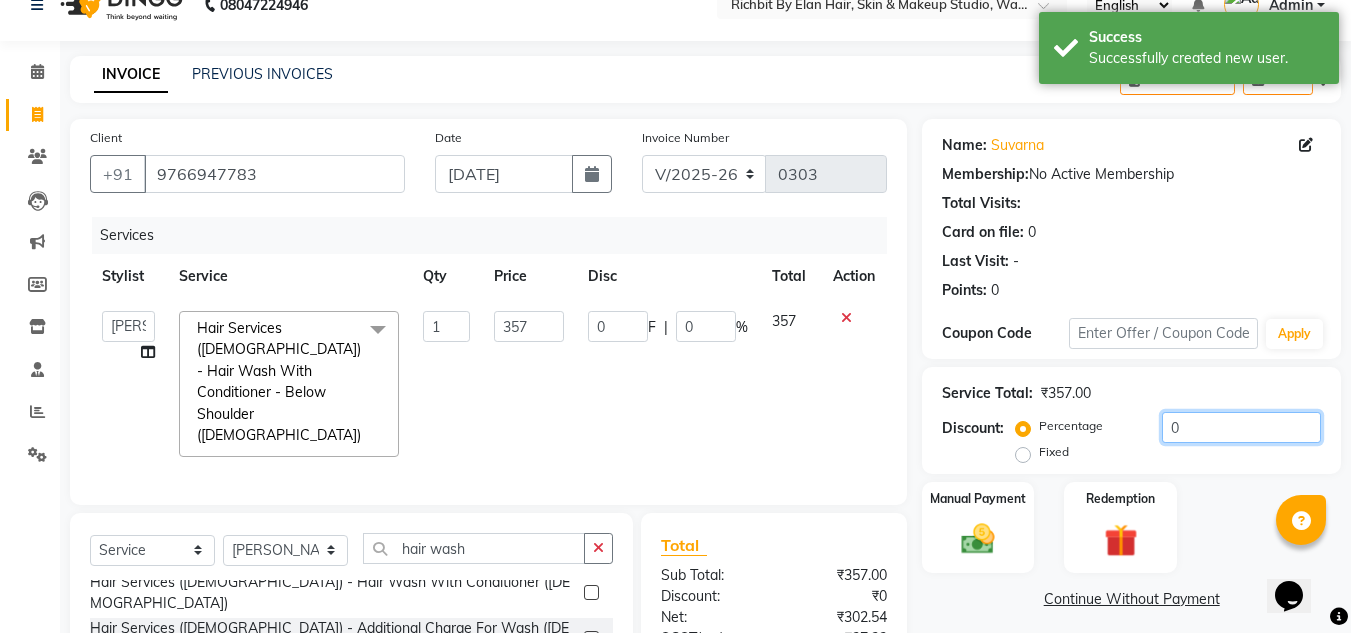 click on "0" 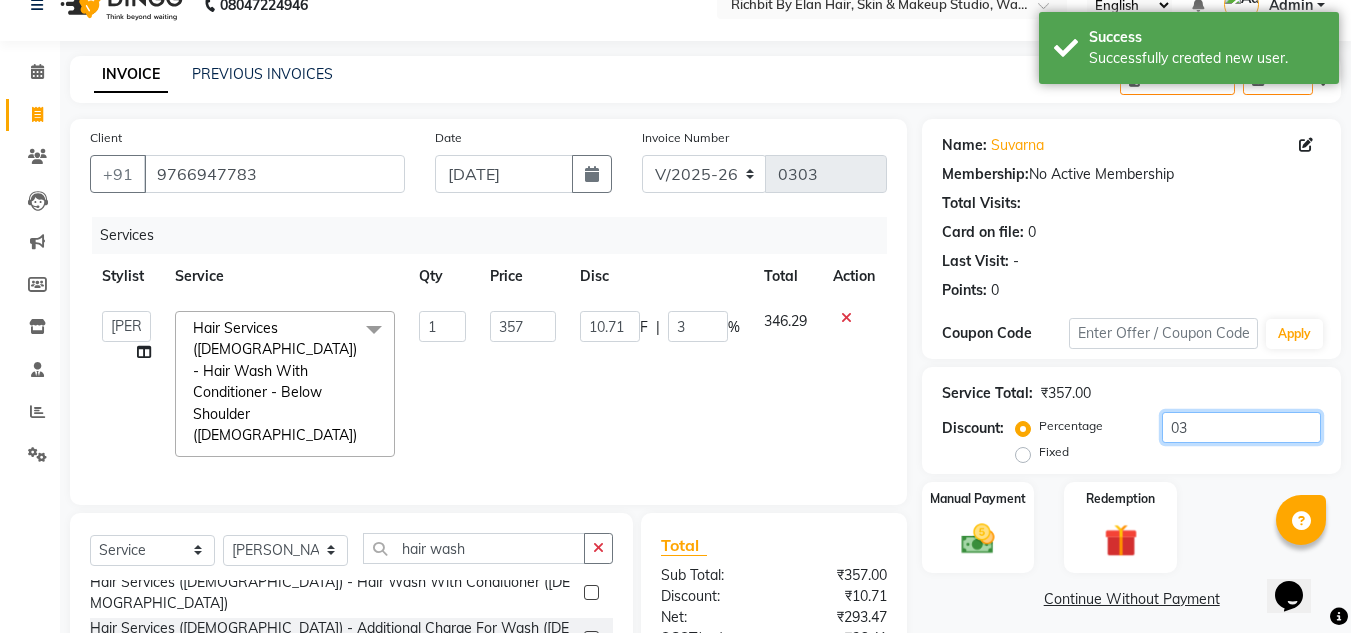 type on "030" 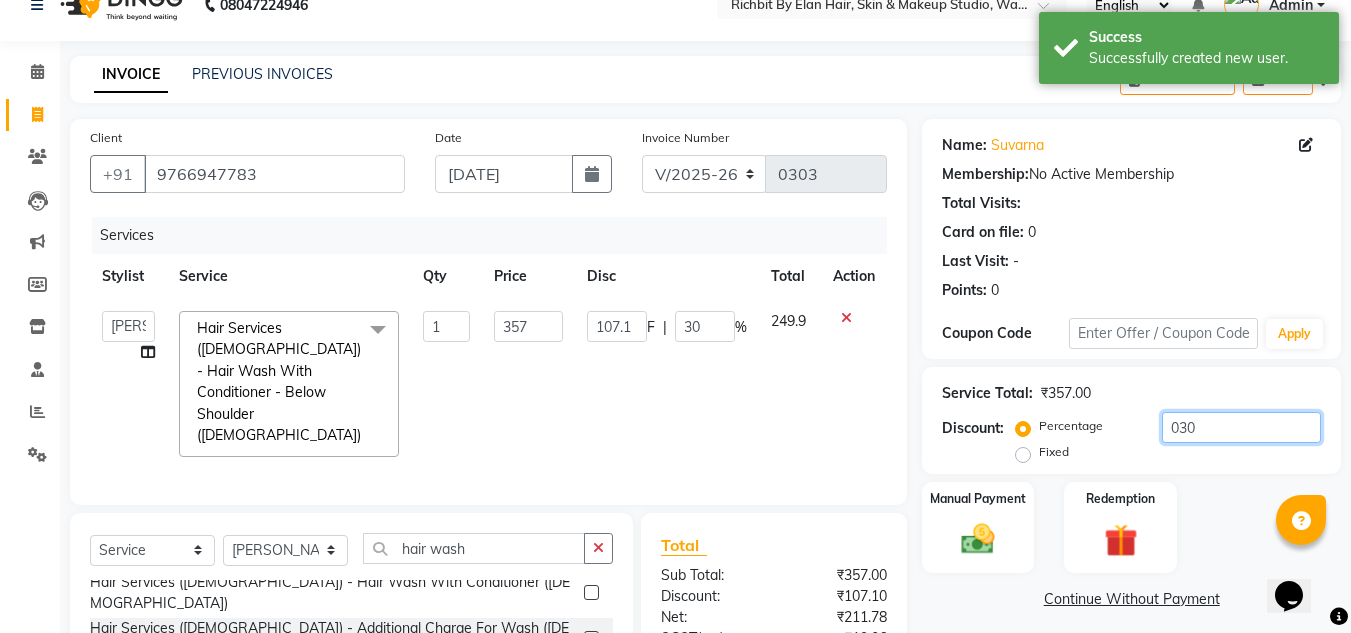 type on "030" 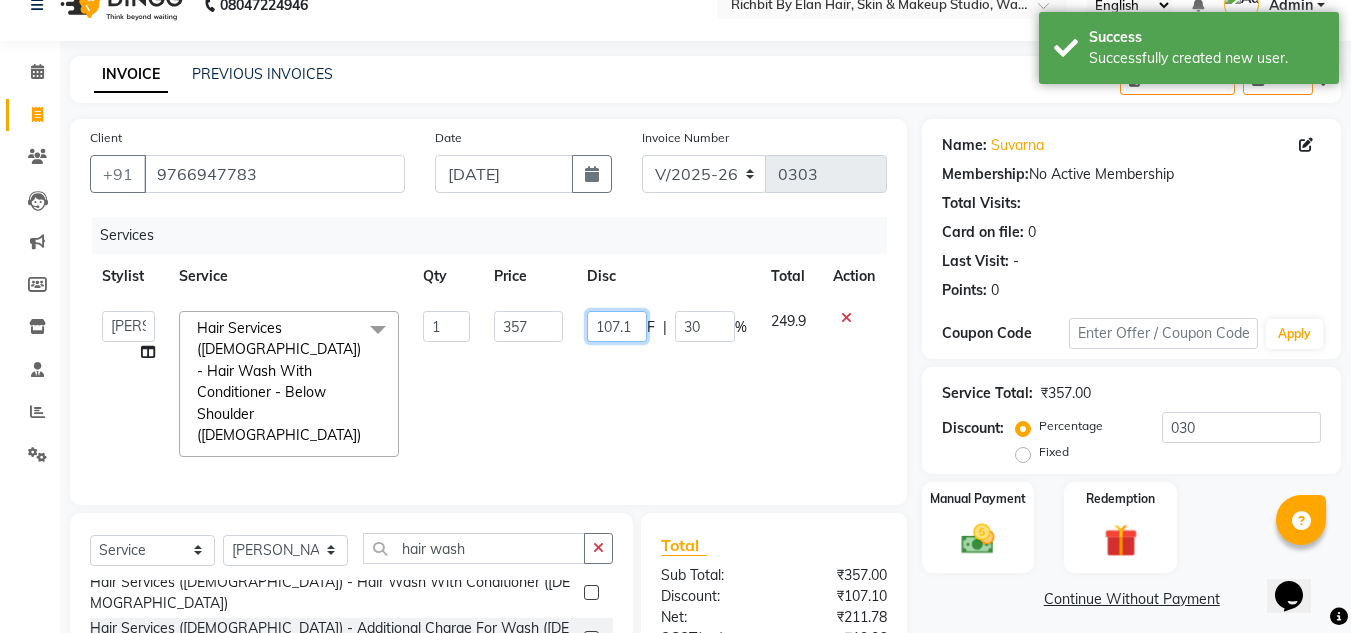 click on "107.1" 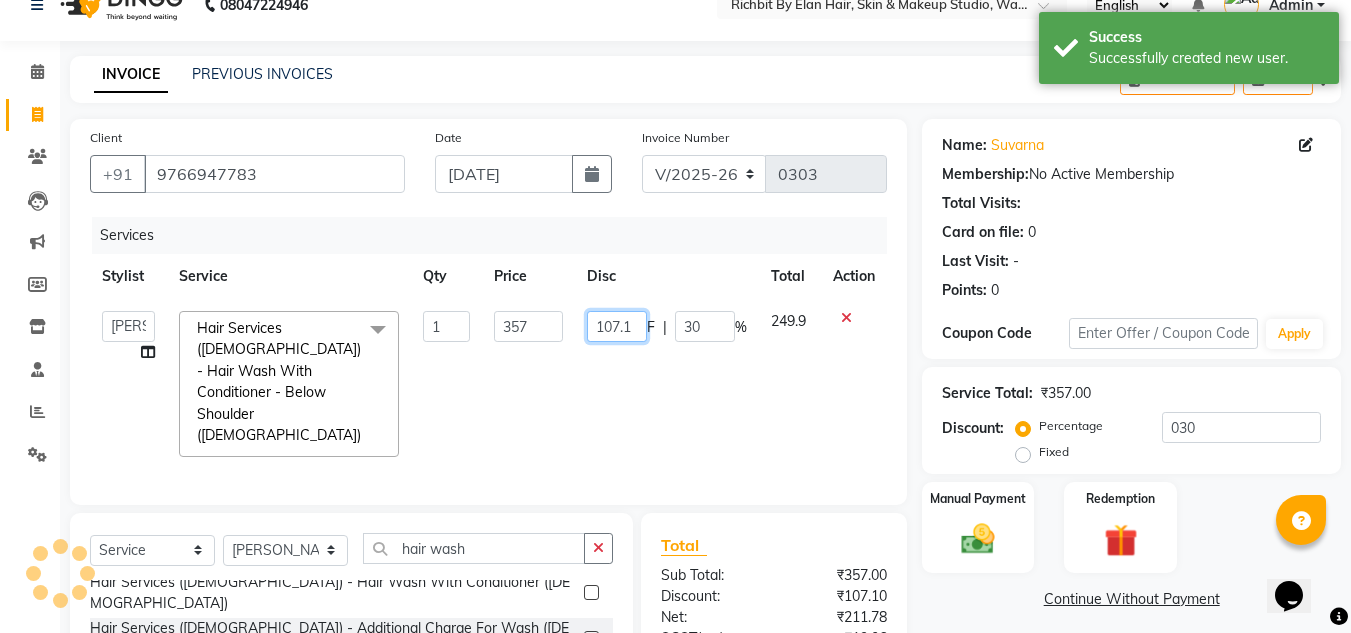 type on "107" 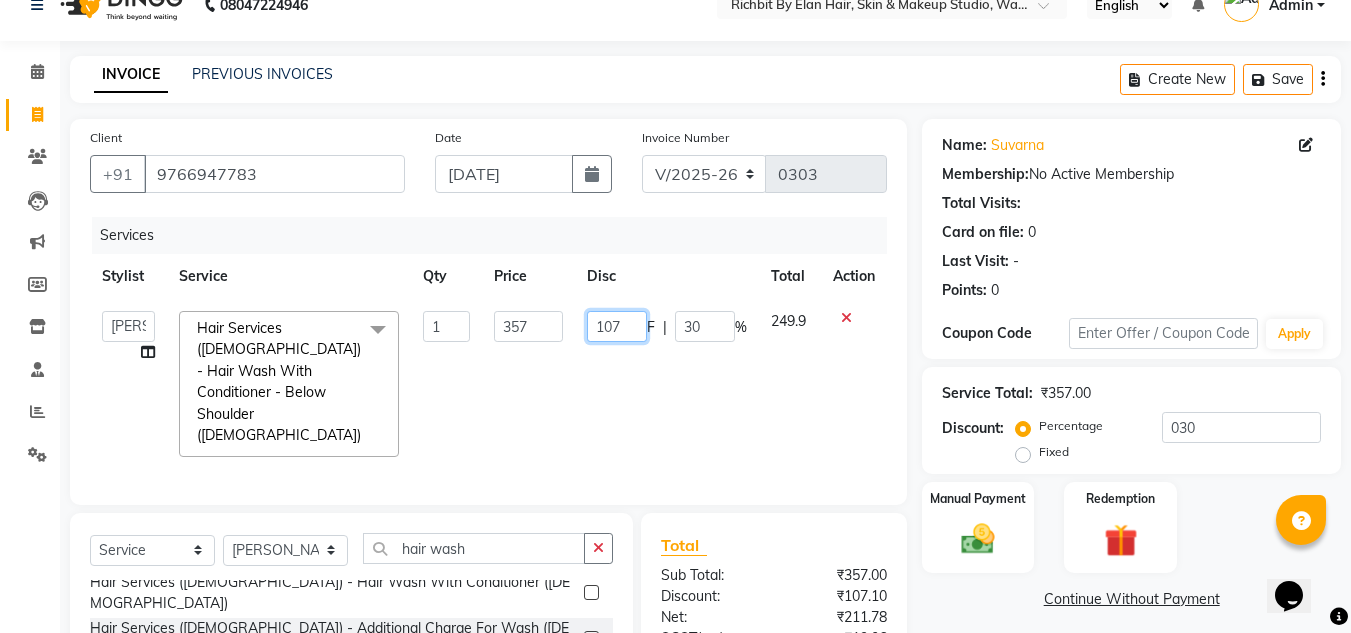 scroll, scrollTop: 209, scrollLeft: 0, axis: vertical 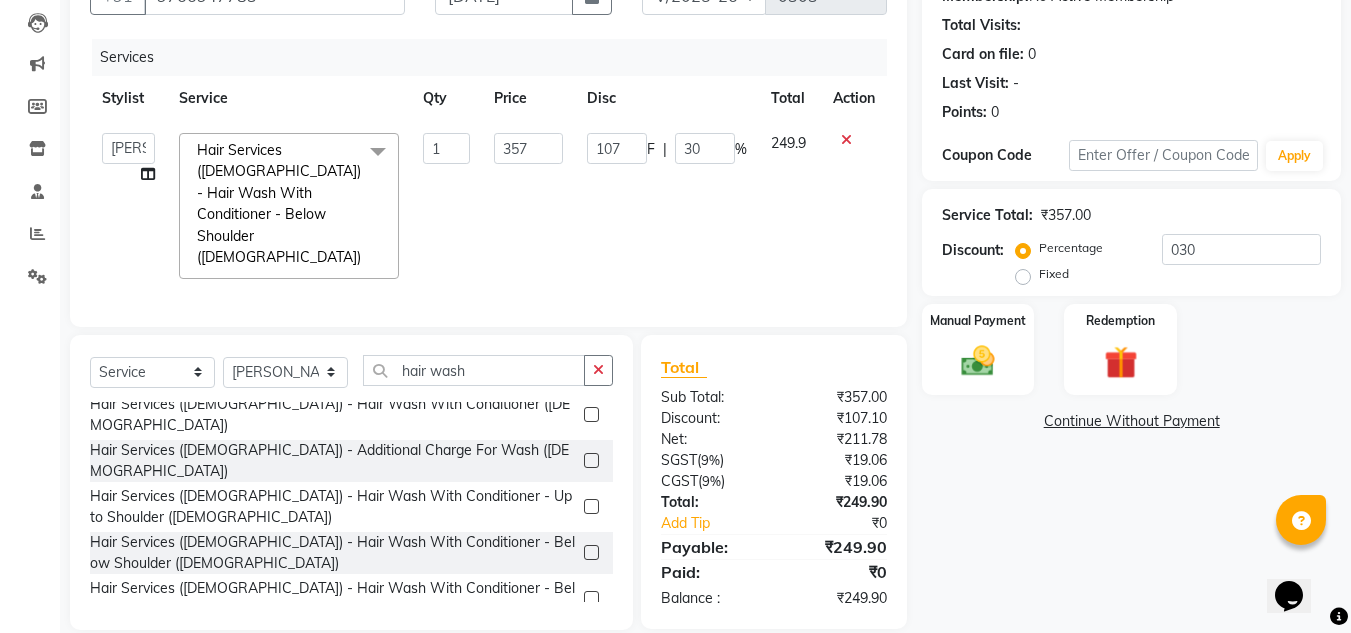 click on "Name: Suvarna  Membership:  No Active Membership  Total Visits:   Card on file:  0 Last Visit:   - Points:   0  Coupon Code Apply Service Total:  ₹357.00  Discount:  Percentage   Fixed  030 Manual Payment Redemption  Continue Without Payment" 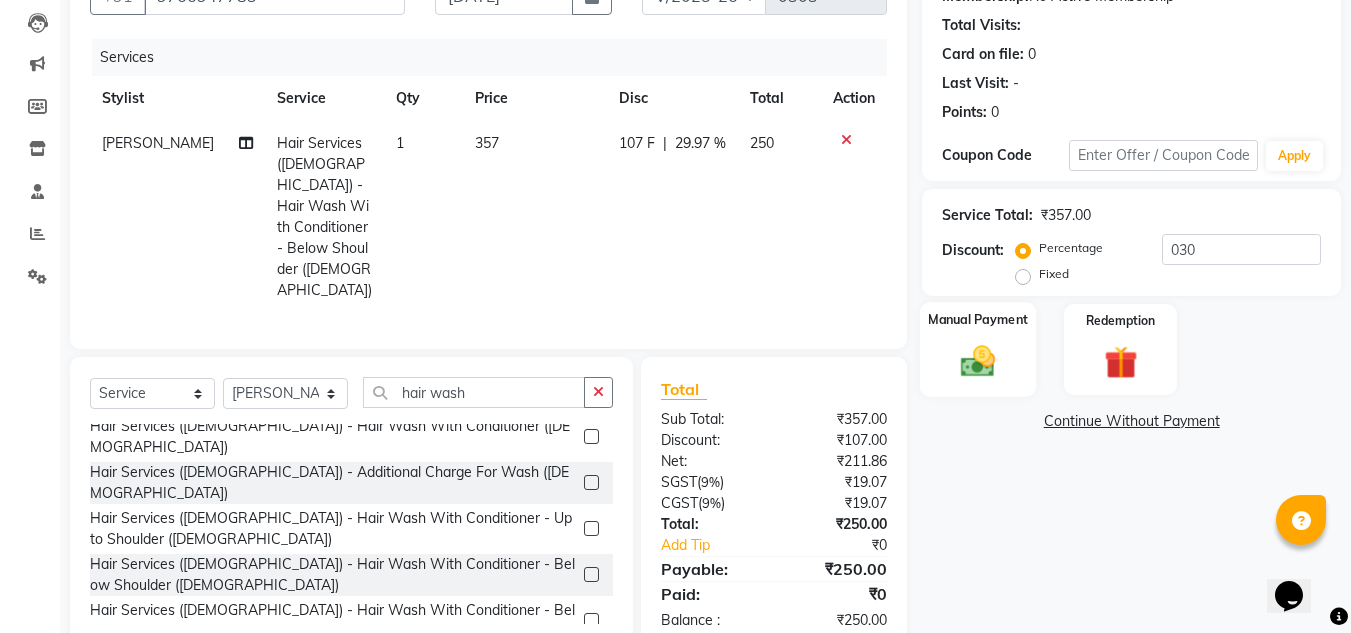 click 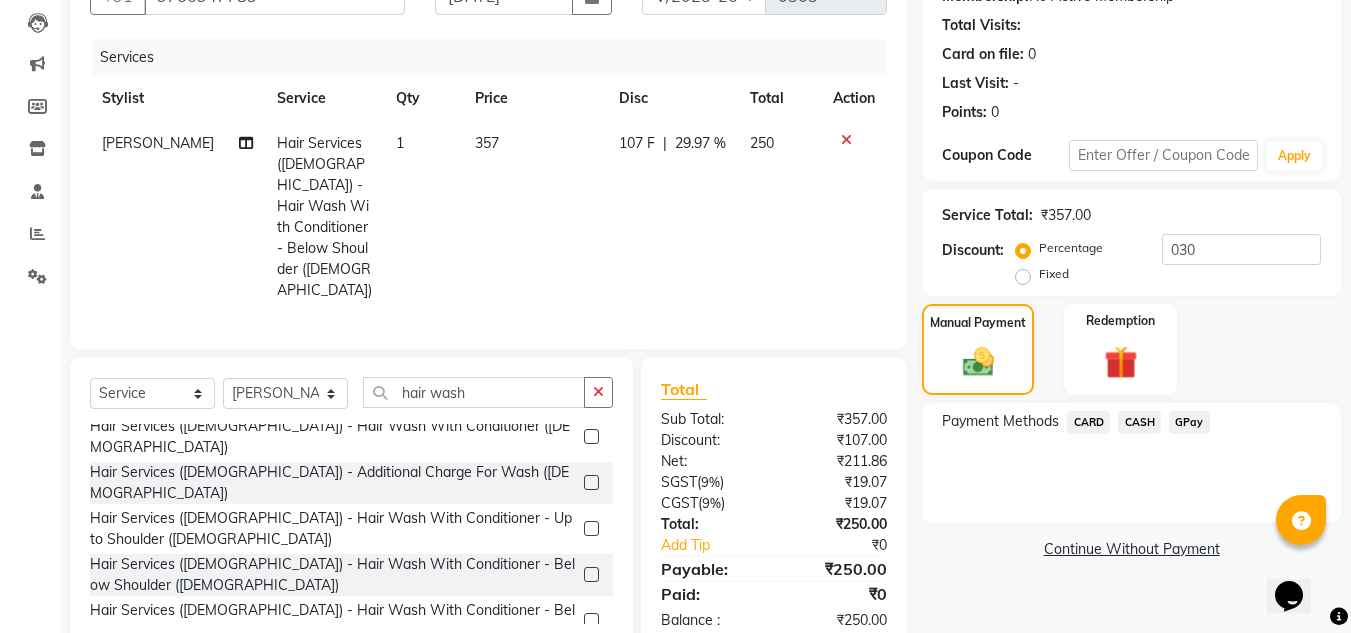 click on "CASH" 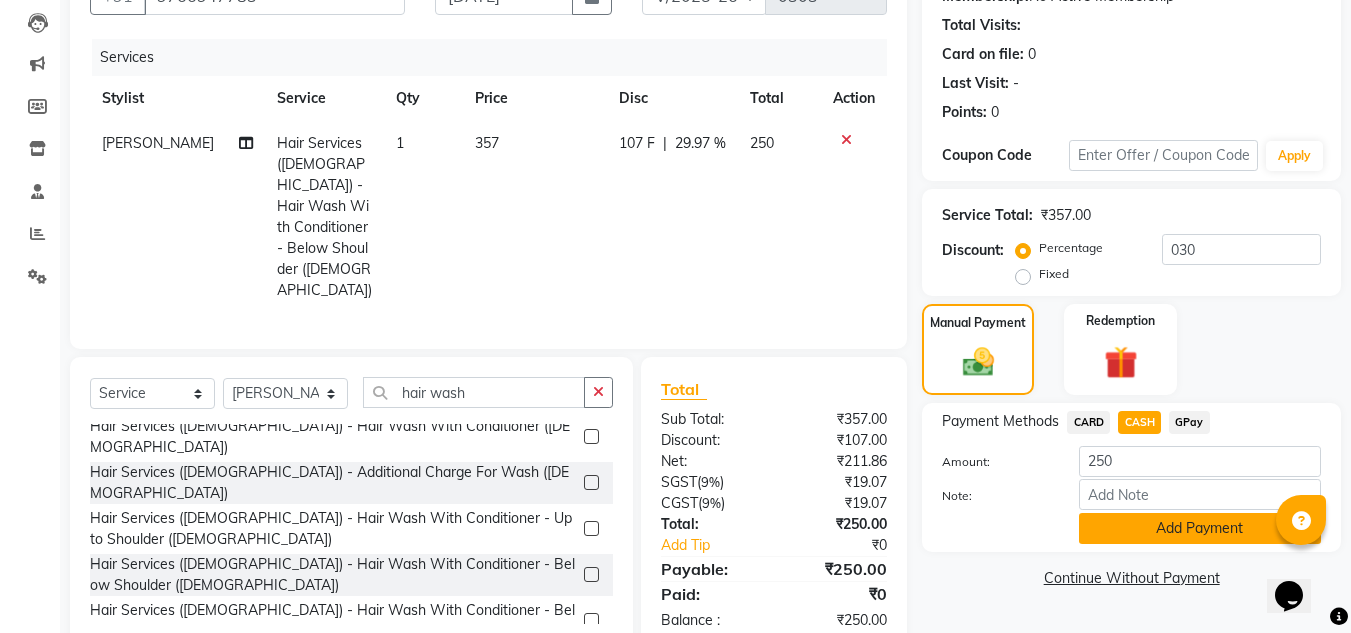 click on "Add Payment" 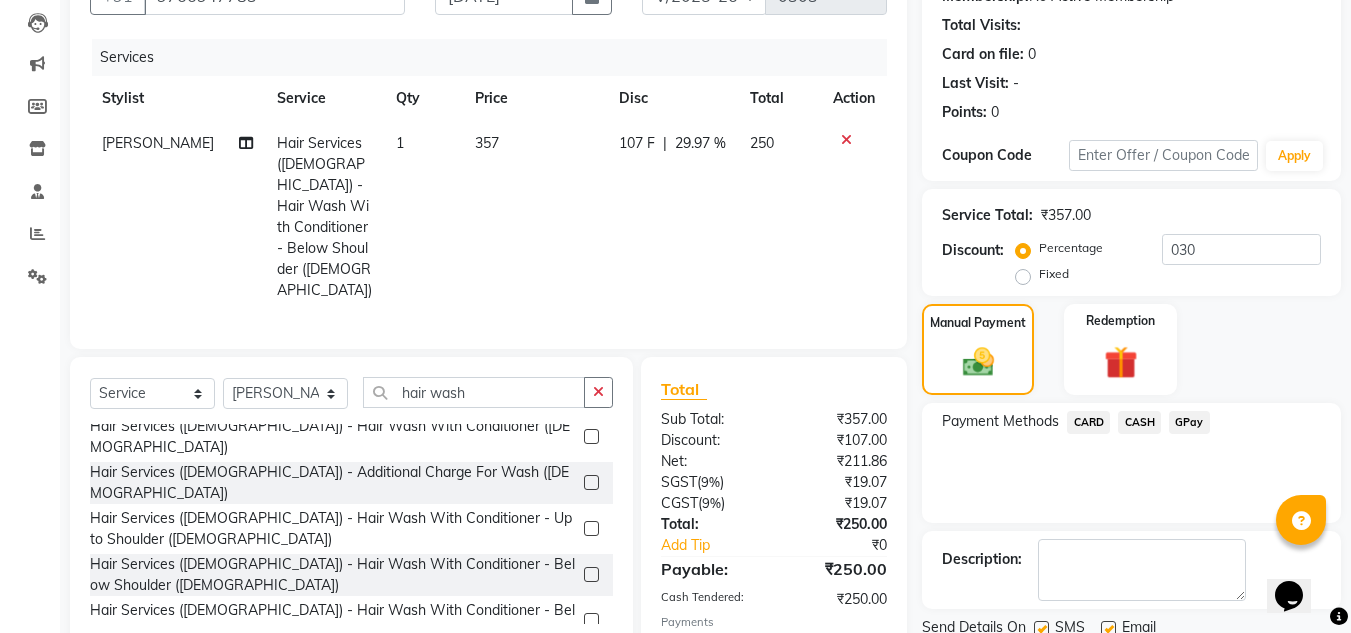 scroll, scrollTop: 301, scrollLeft: 0, axis: vertical 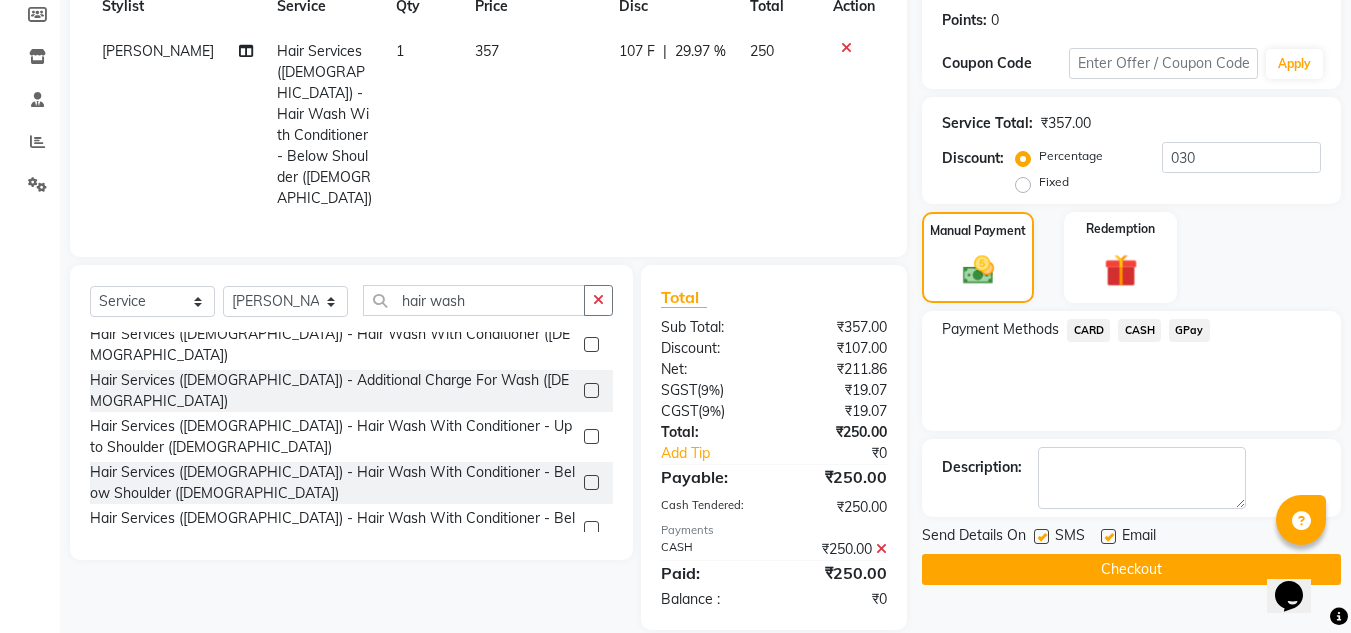 click on "Checkout" 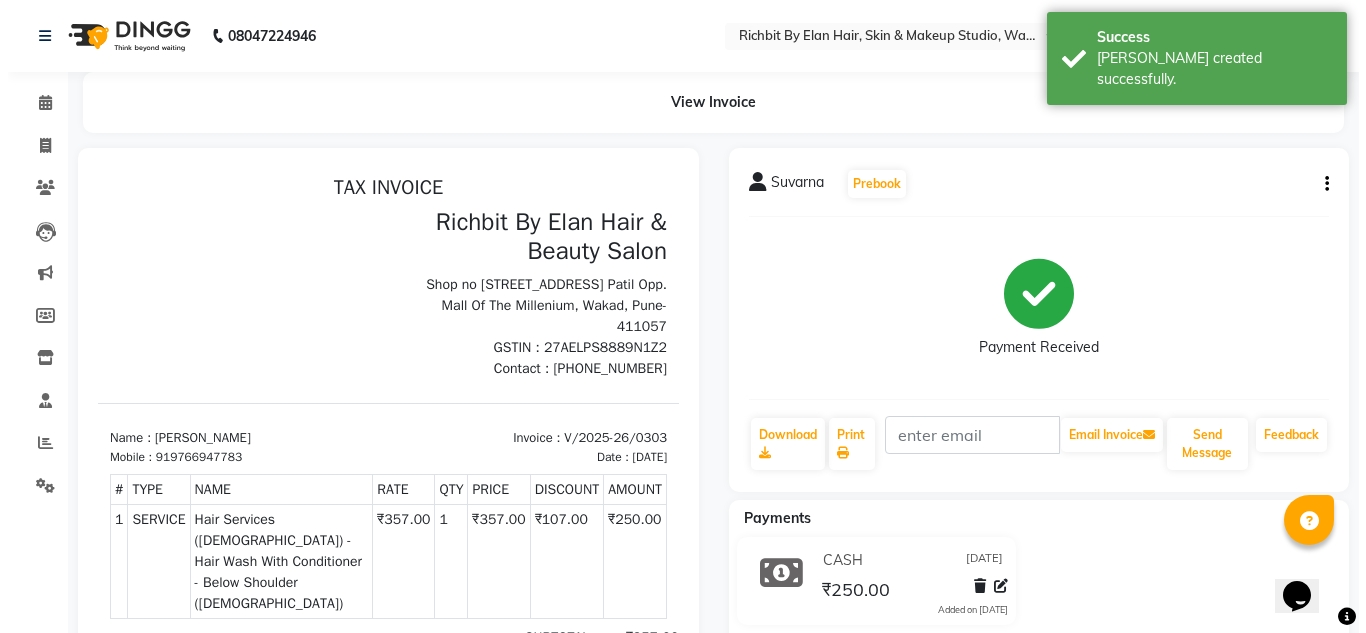 scroll, scrollTop: 0, scrollLeft: 0, axis: both 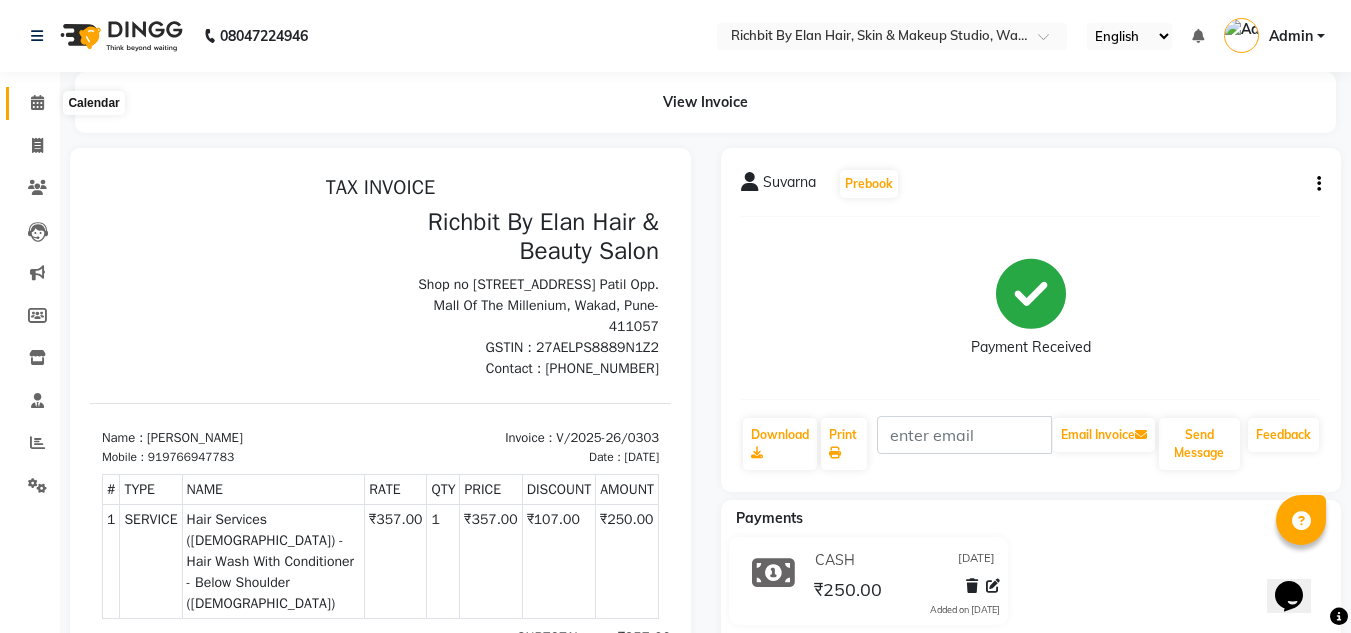 click 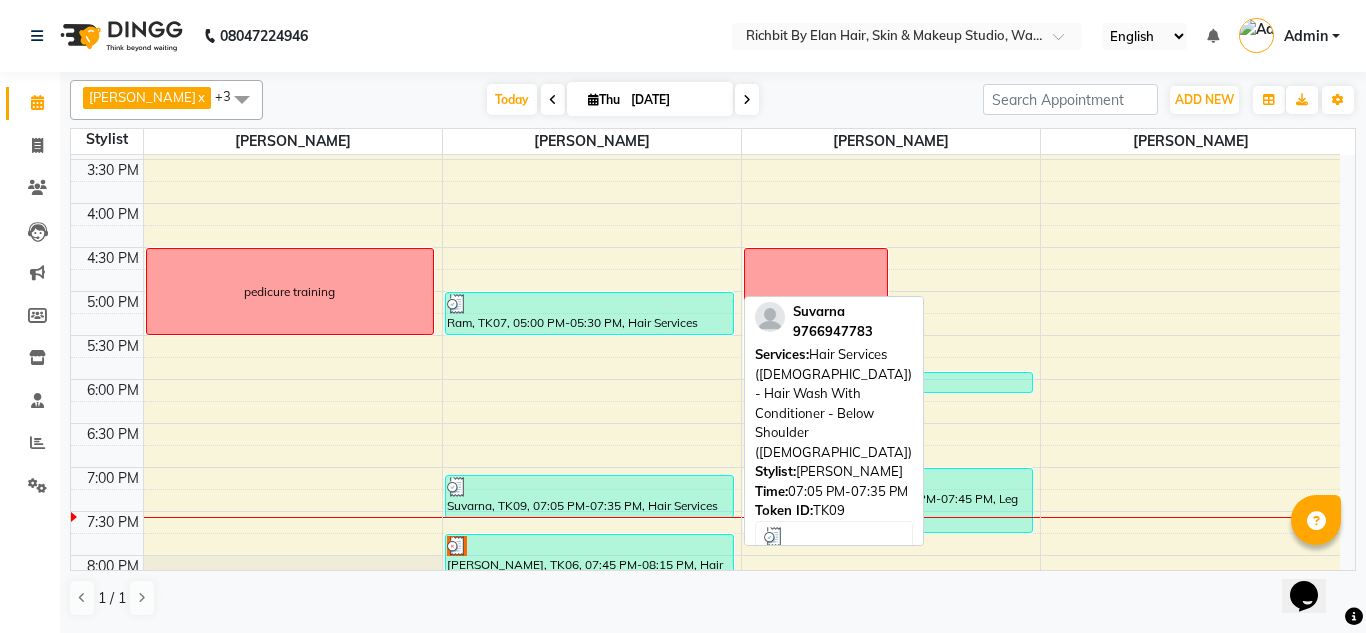 scroll, scrollTop: 600, scrollLeft: 0, axis: vertical 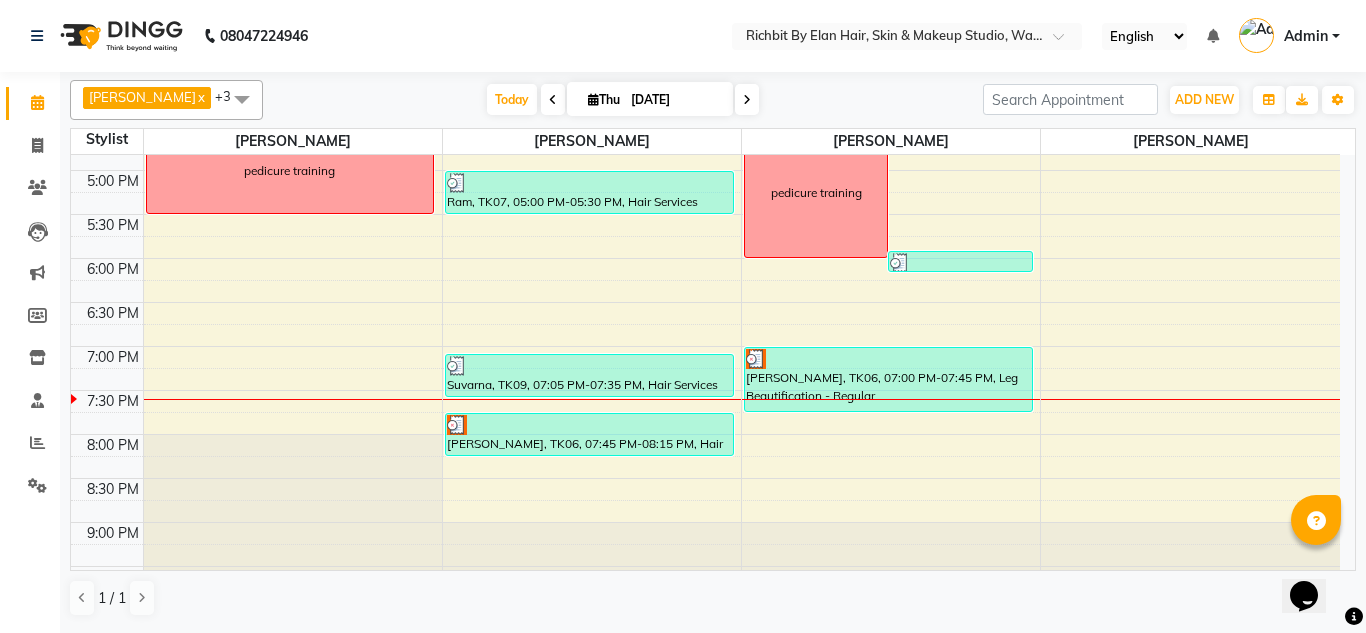 click at bounding box center (747, 99) 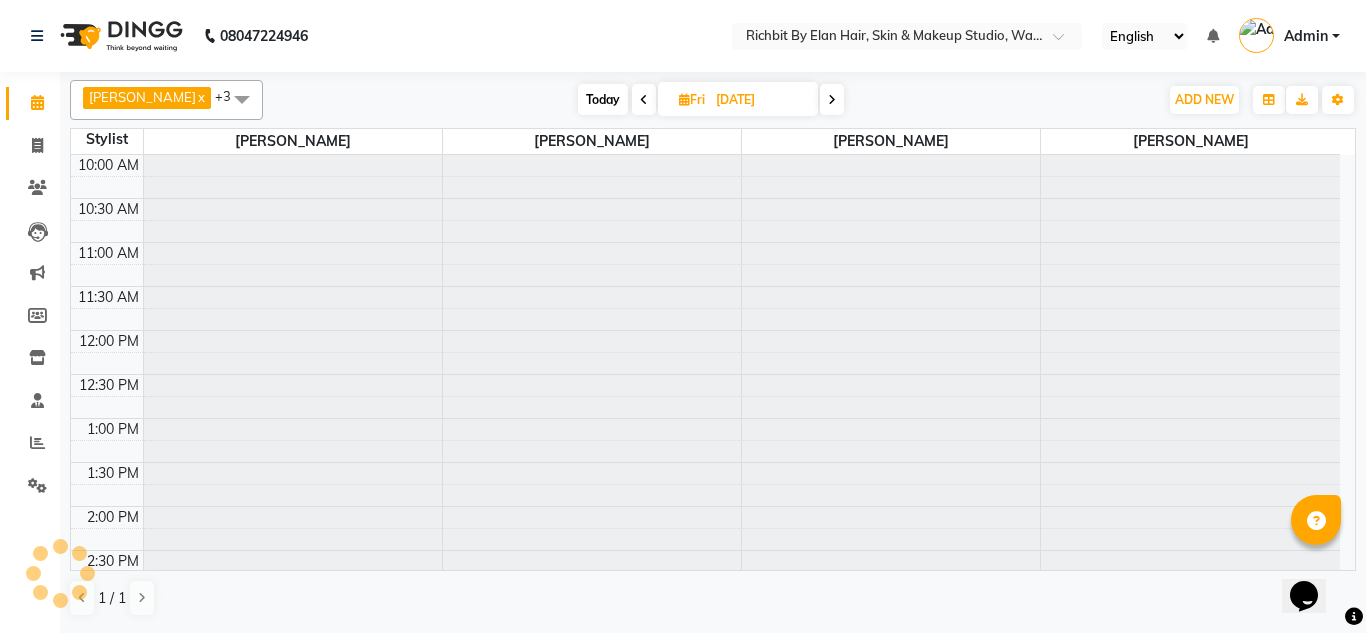 scroll, scrollTop: 640, scrollLeft: 0, axis: vertical 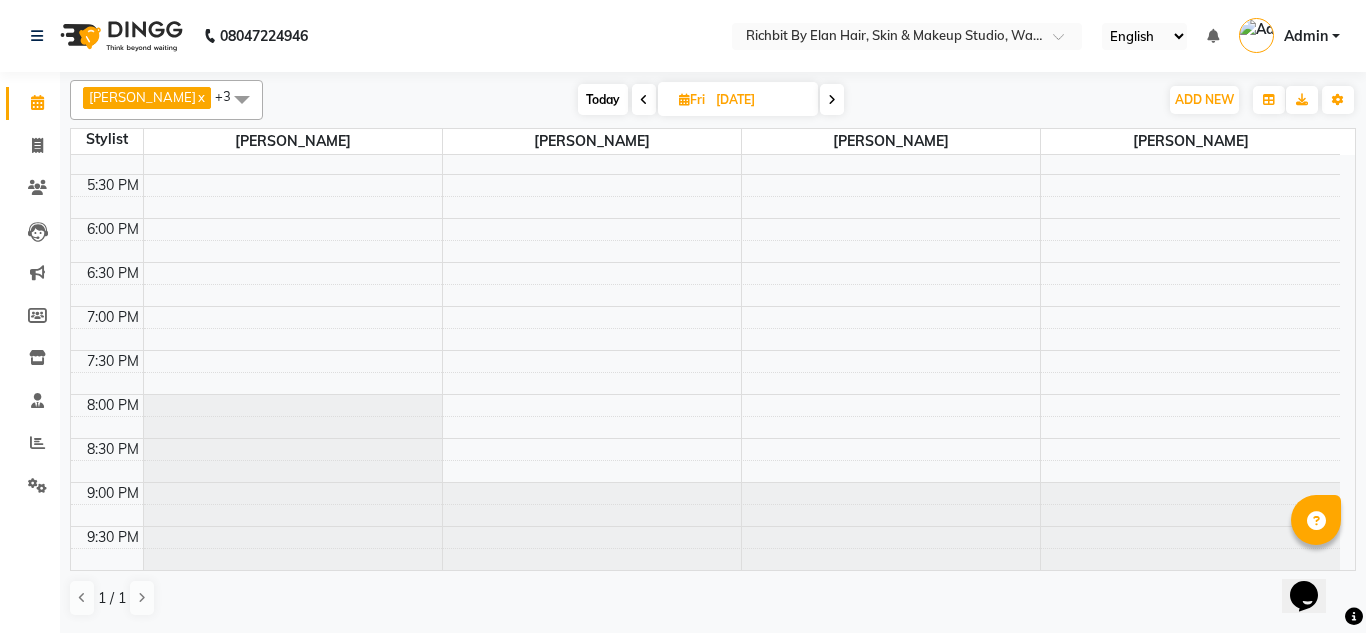 click at bounding box center (832, 100) 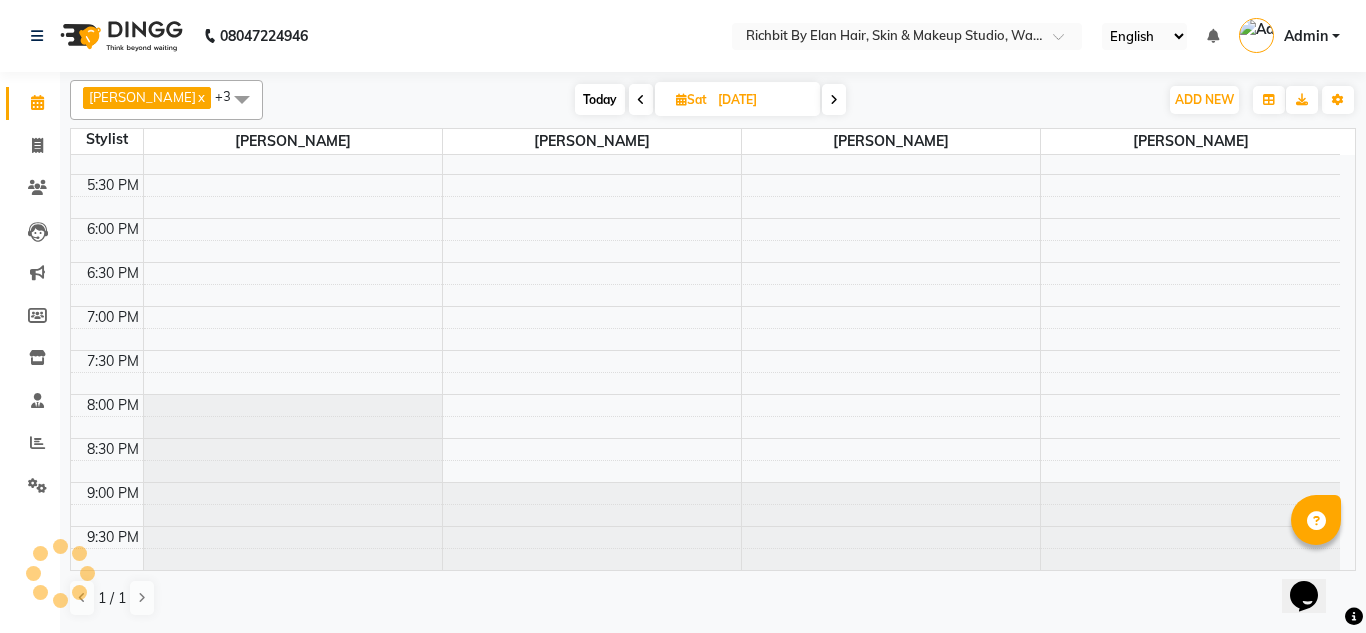 click at bounding box center (834, 100) 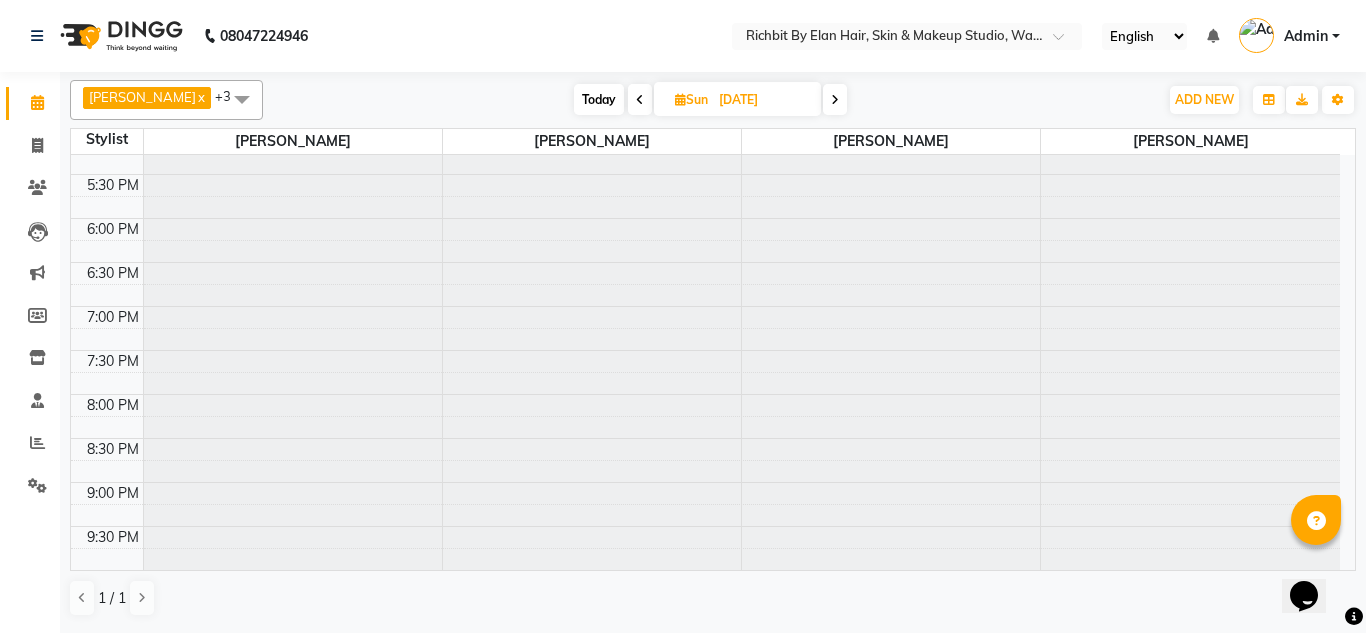 scroll, scrollTop: 640, scrollLeft: 0, axis: vertical 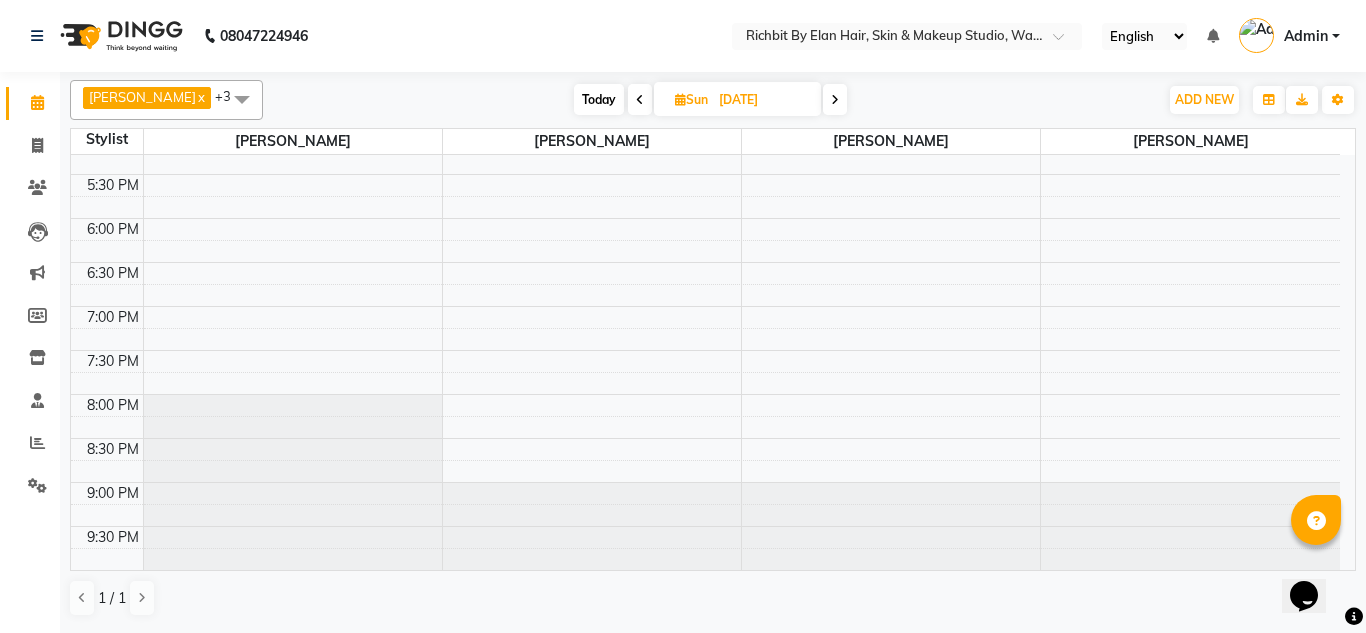 click at bounding box center [835, 100] 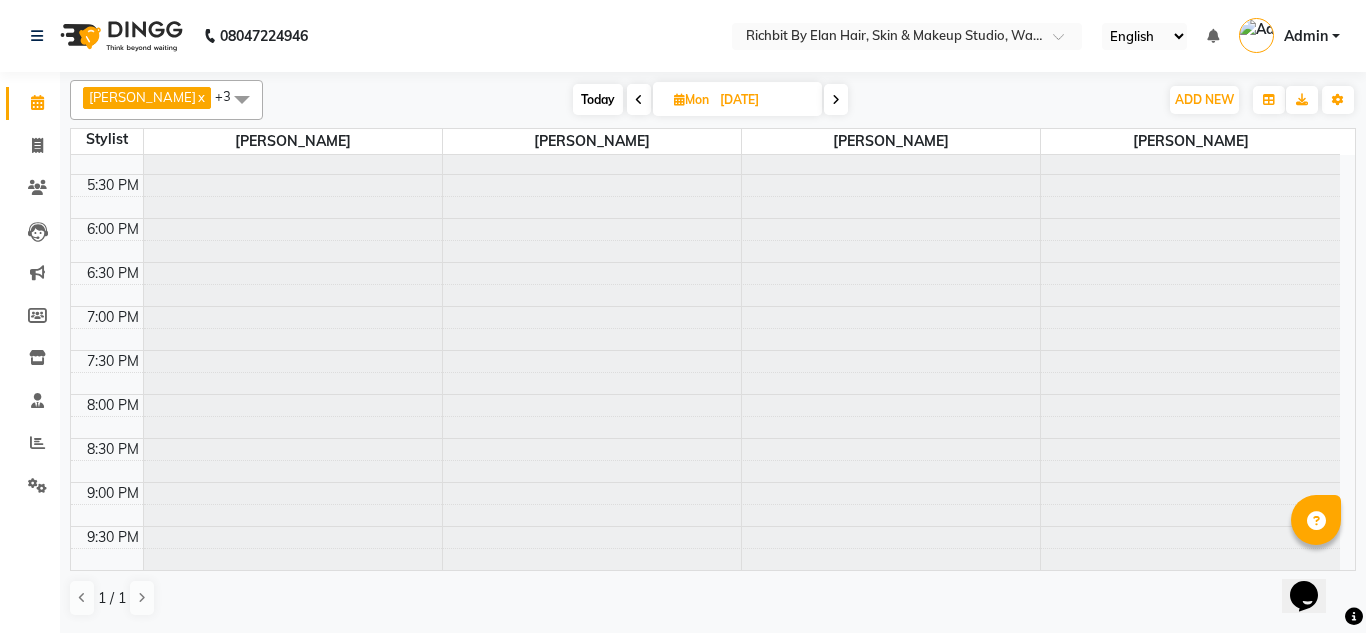 scroll, scrollTop: 0, scrollLeft: 0, axis: both 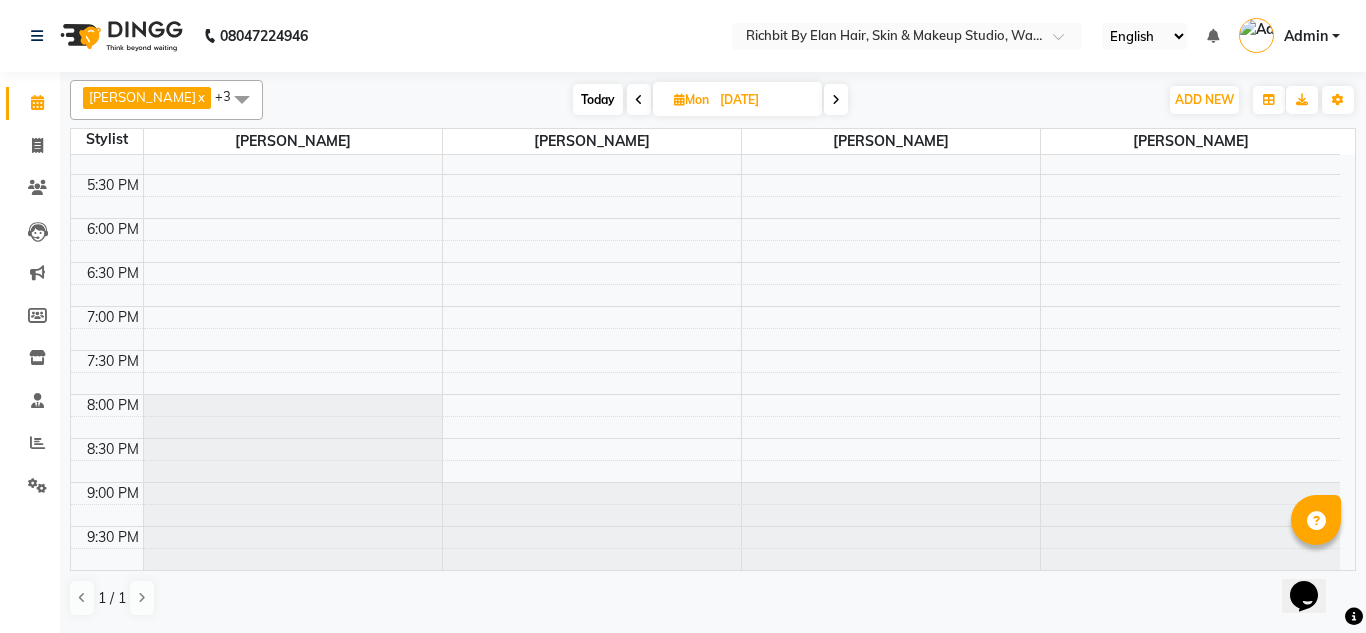 click at bounding box center (836, 100) 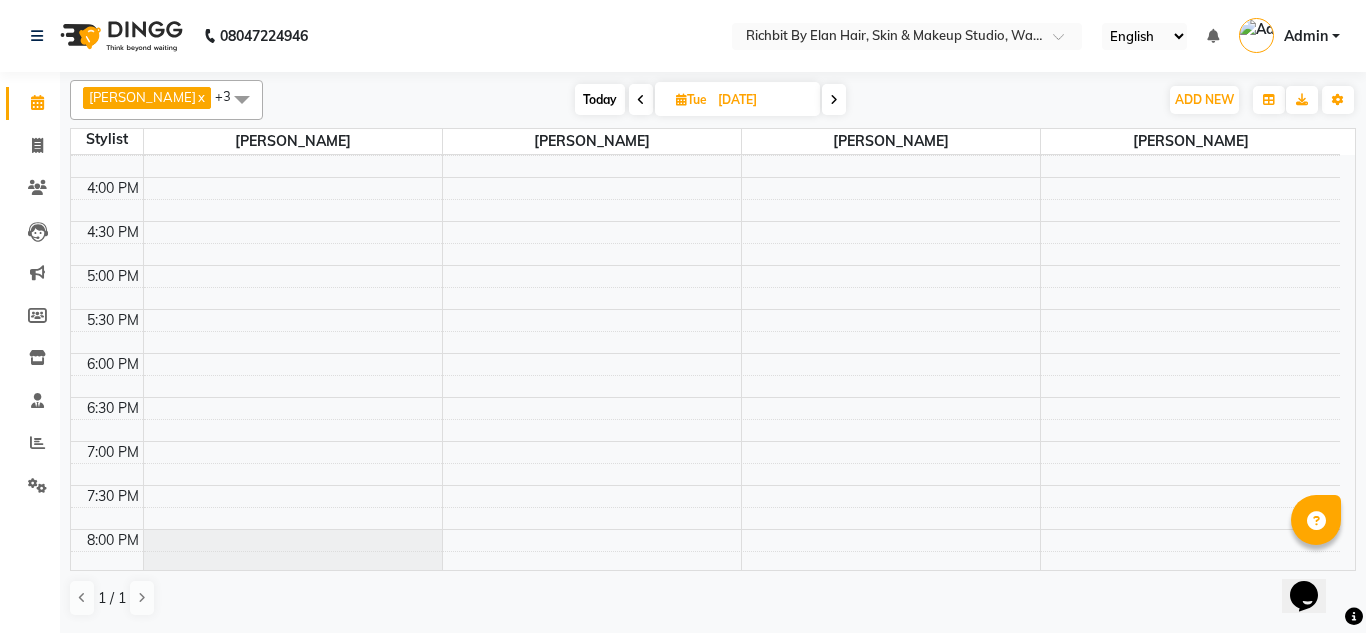 scroll, scrollTop: 540, scrollLeft: 0, axis: vertical 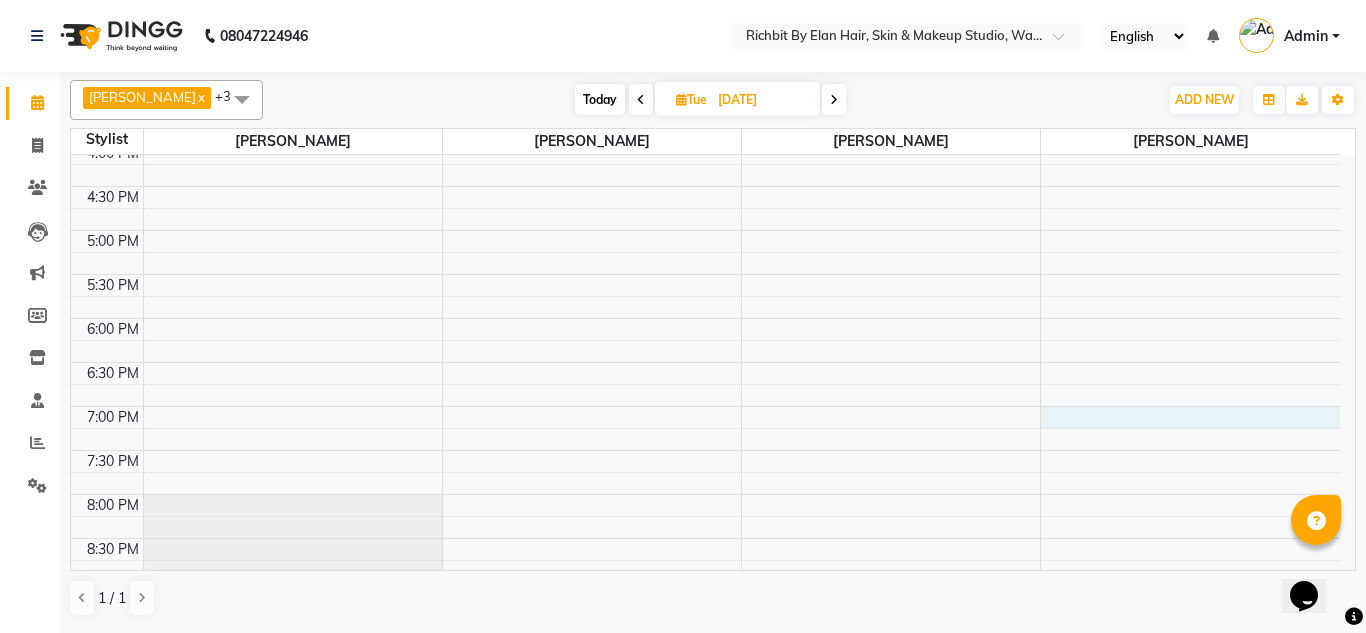 click on "10:00 AM 10:30 AM 11:00 AM 11:30 AM 12:00 PM 12:30 PM 1:00 PM 1:30 PM 2:00 PM 2:30 PM 3:00 PM 3:30 PM 4:00 PM 4:30 PM 5:00 PM 5:30 PM 6:00 PM 6:30 PM 7:00 PM 7:30 PM 8:00 PM 8:30 PM 9:00 PM 9:30 PM" at bounding box center [705, 142] 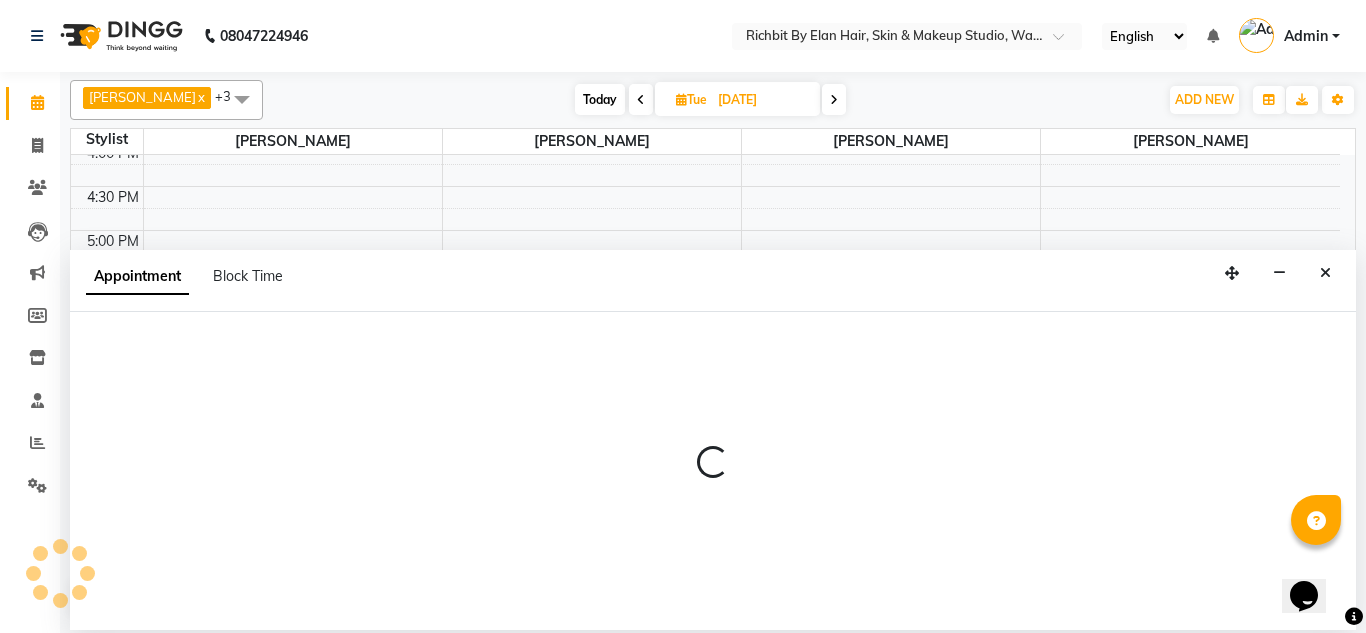 select on "61438" 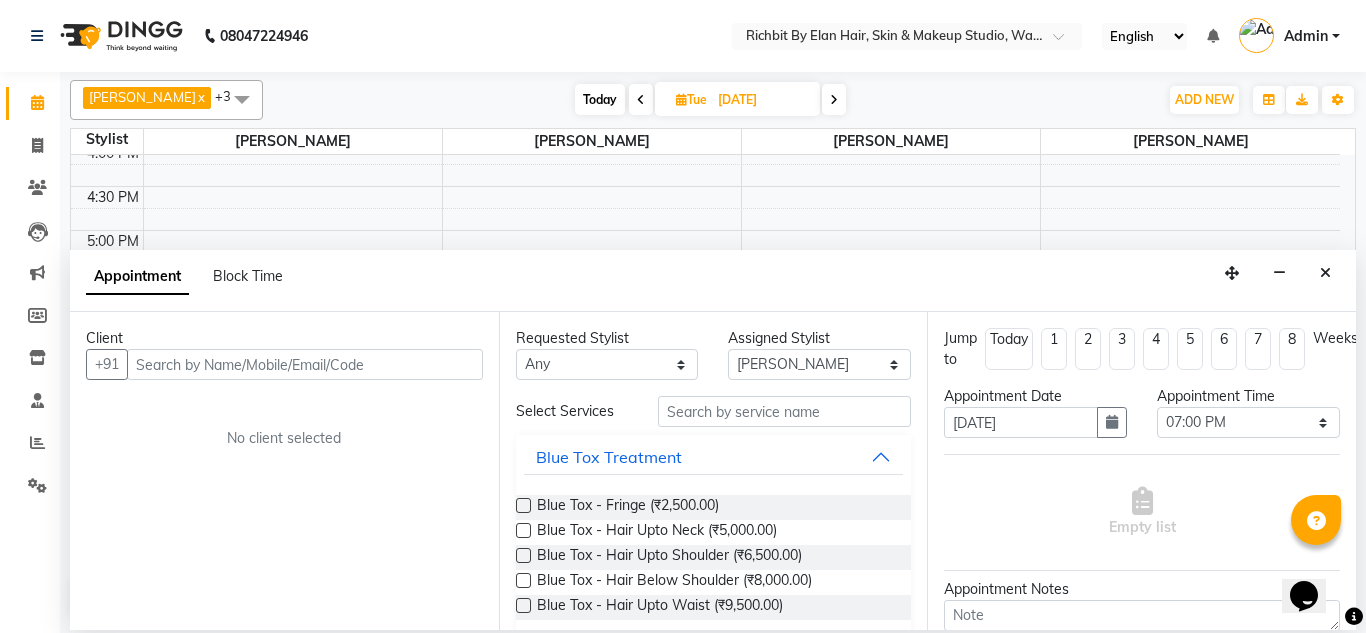 click at bounding box center (305, 364) 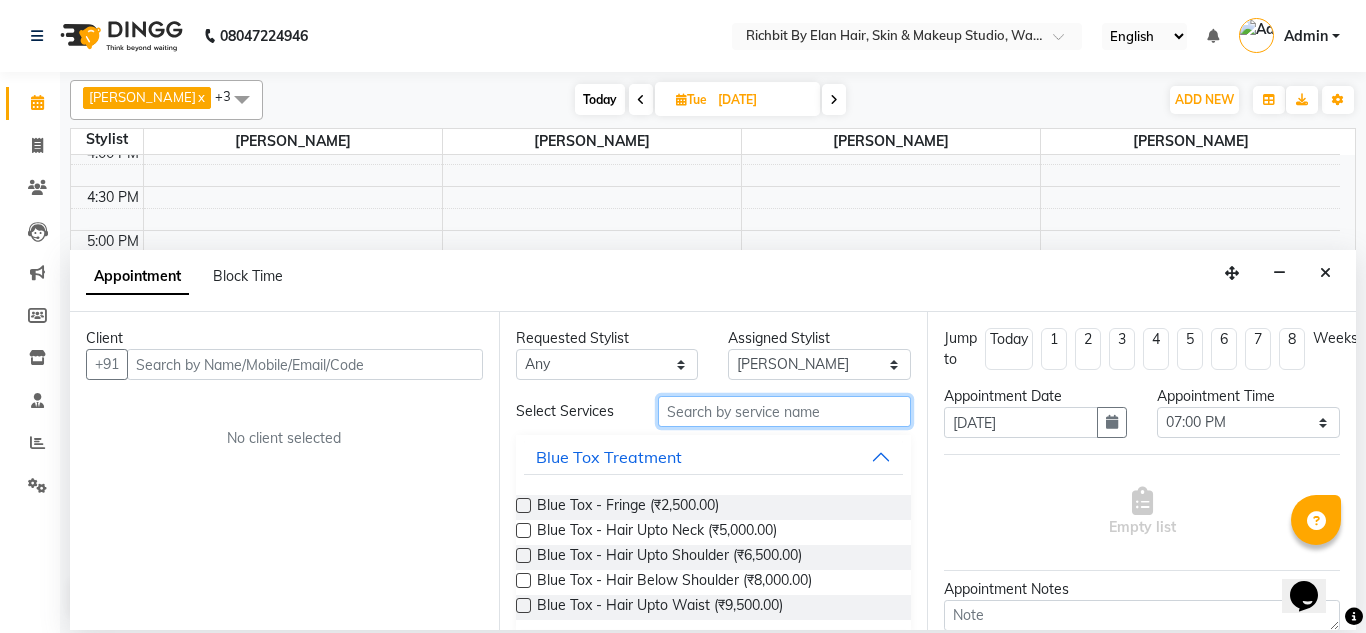 click at bounding box center (785, 411) 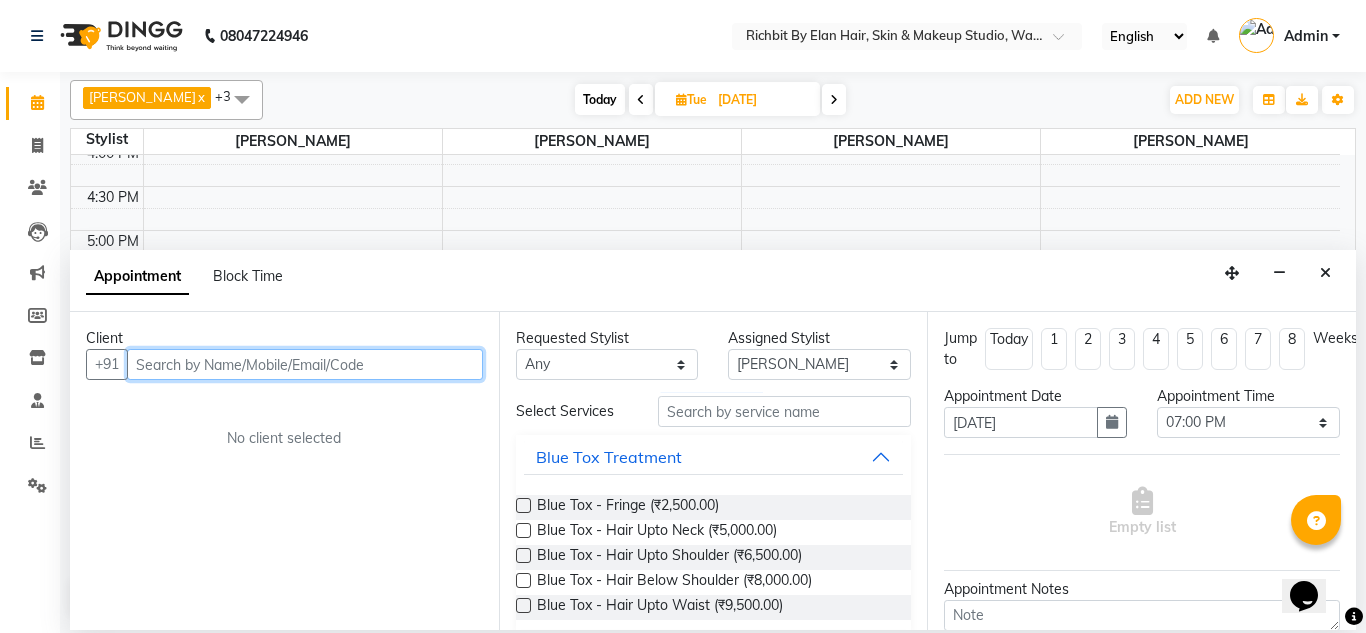 click at bounding box center [305, 364] 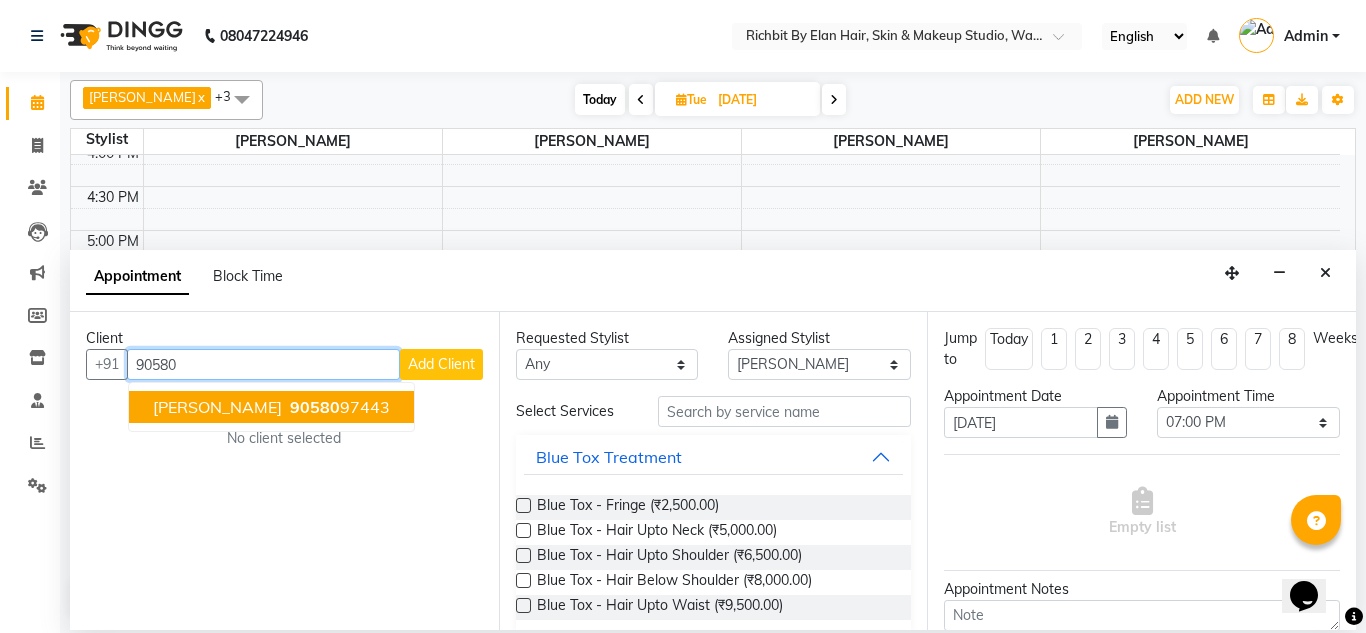 click on "90580" at bounding box center [315, 407] 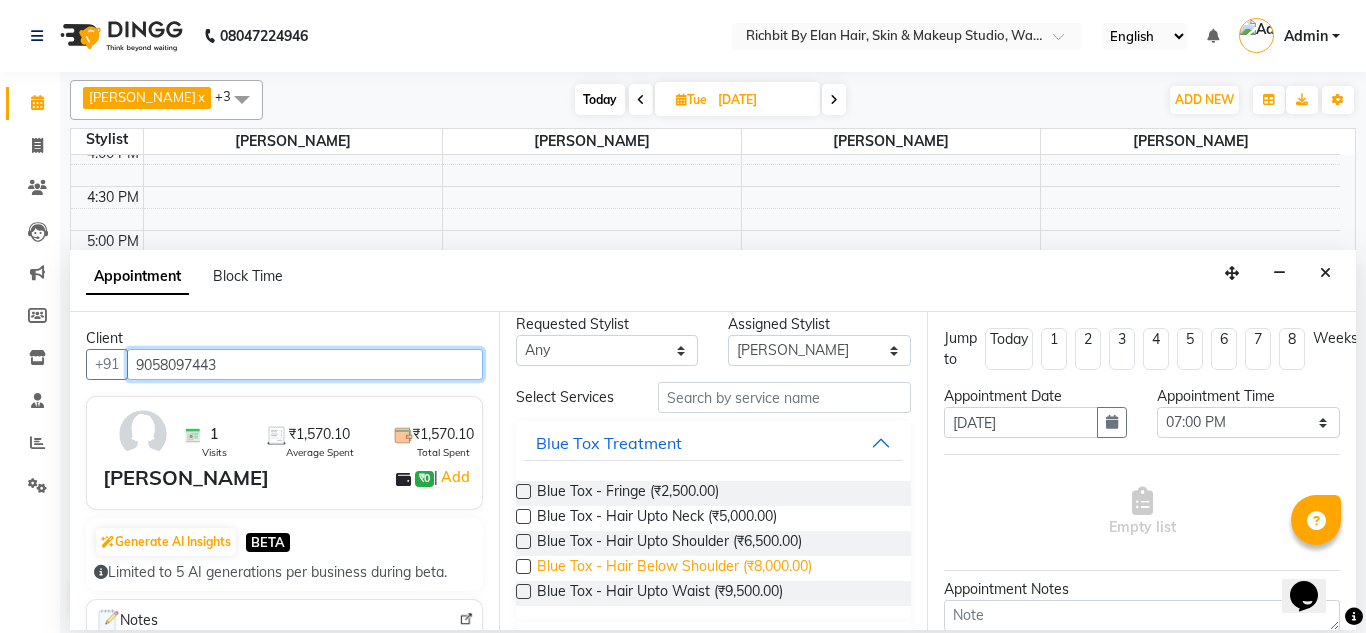 scroll, scrollTop: 0, scrollLeft: 0, axis: both 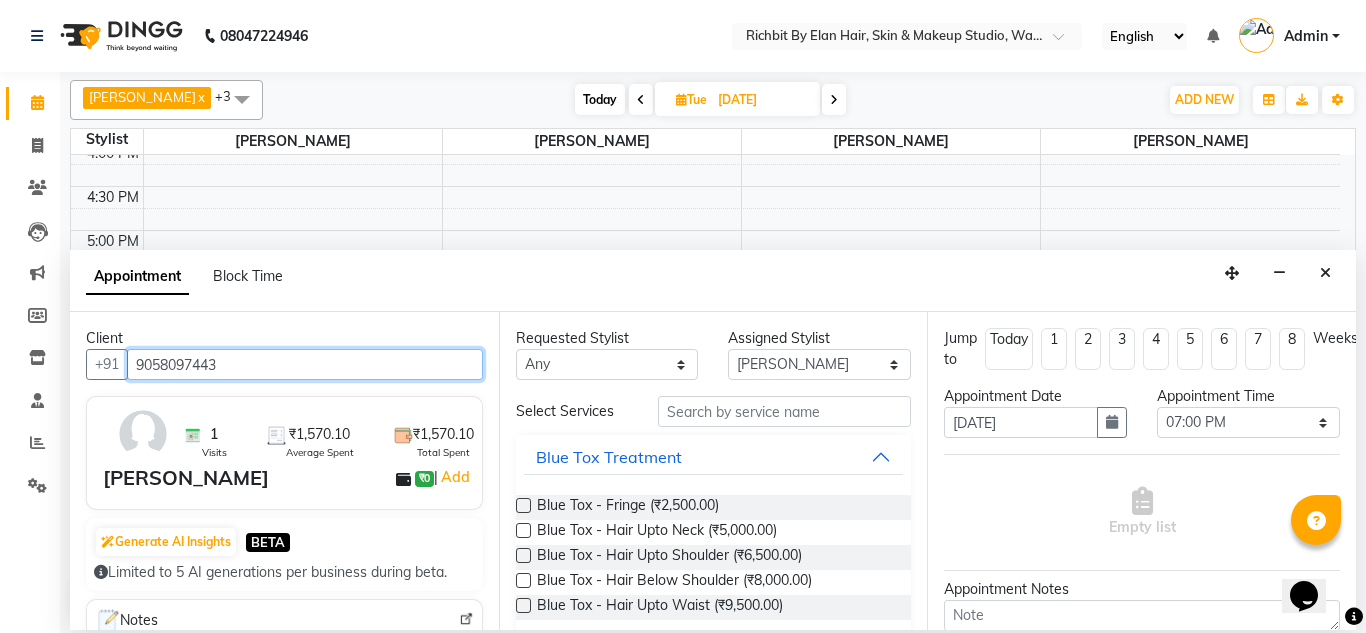 type on "9058097443" 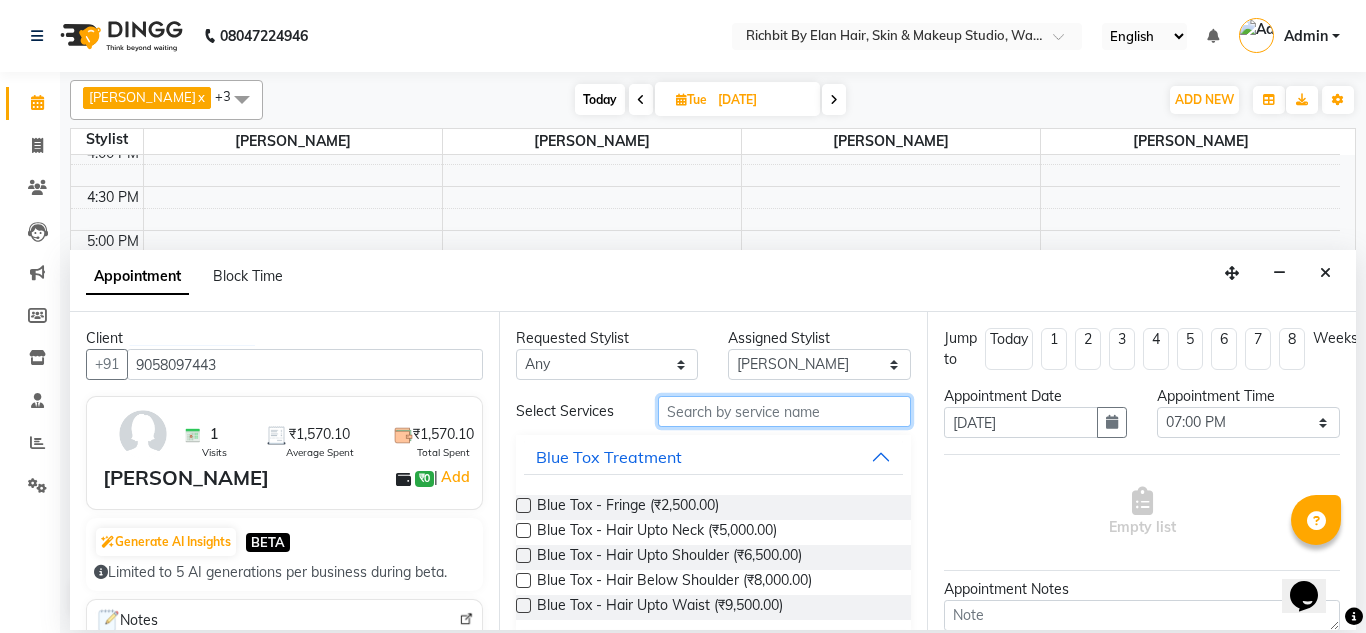 click at bounding box center [785, 411] 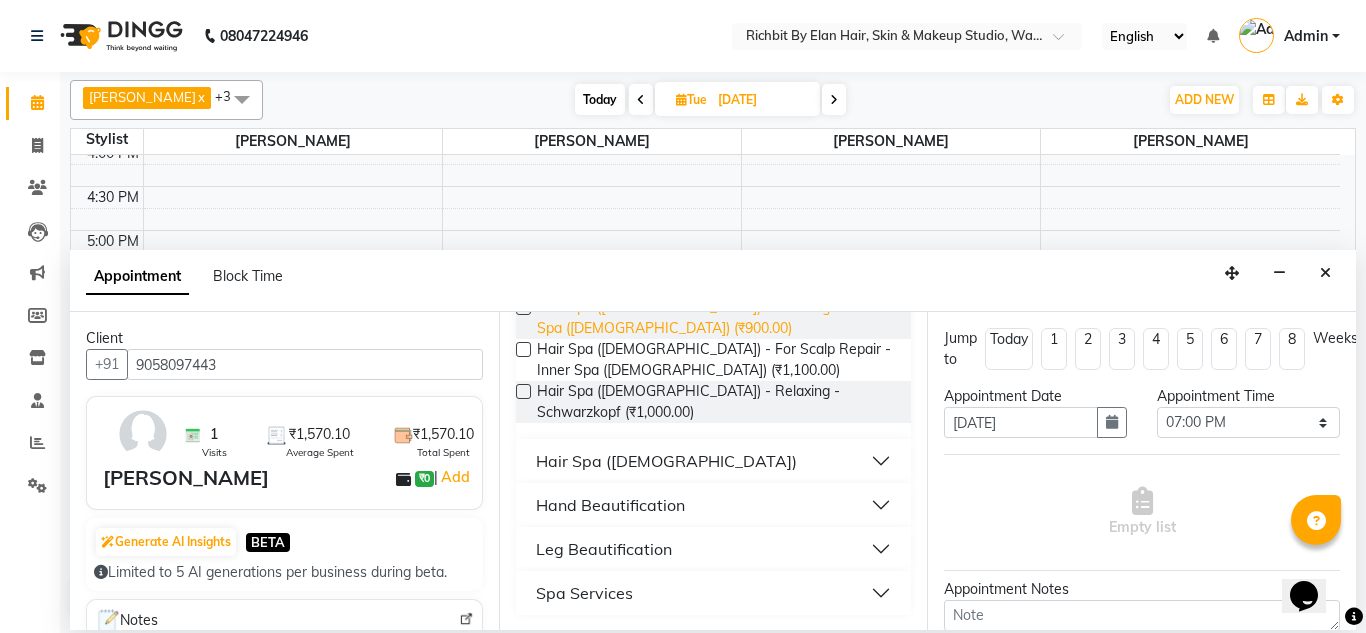 scroll, scrollTop: 199, scrollLeft: 0, axis: vertical 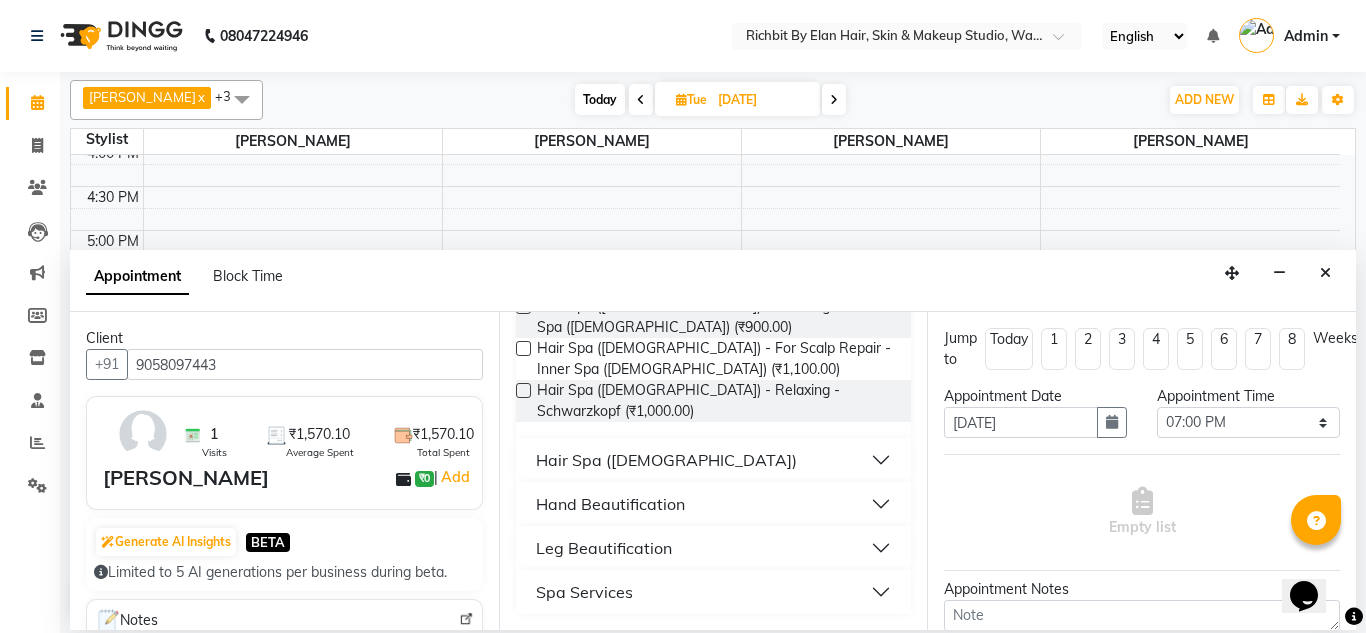 type on "spa" 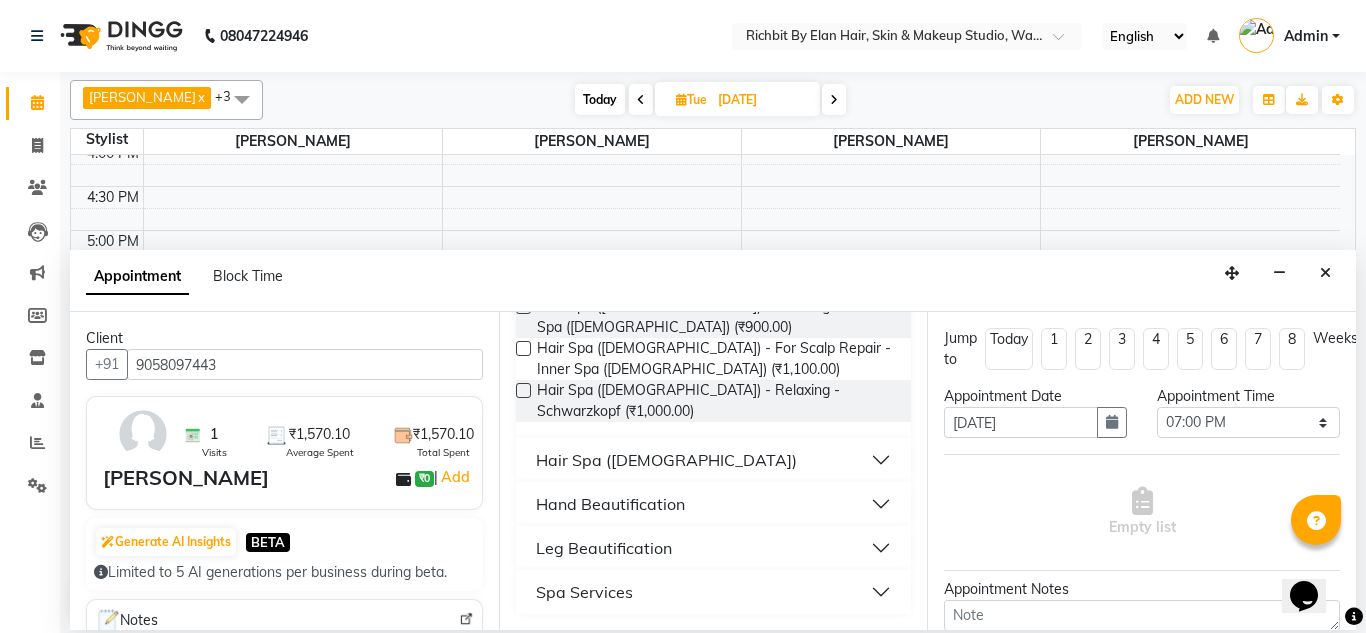 click on "Hair Spa (Female)" at bounding box center (666, 460) 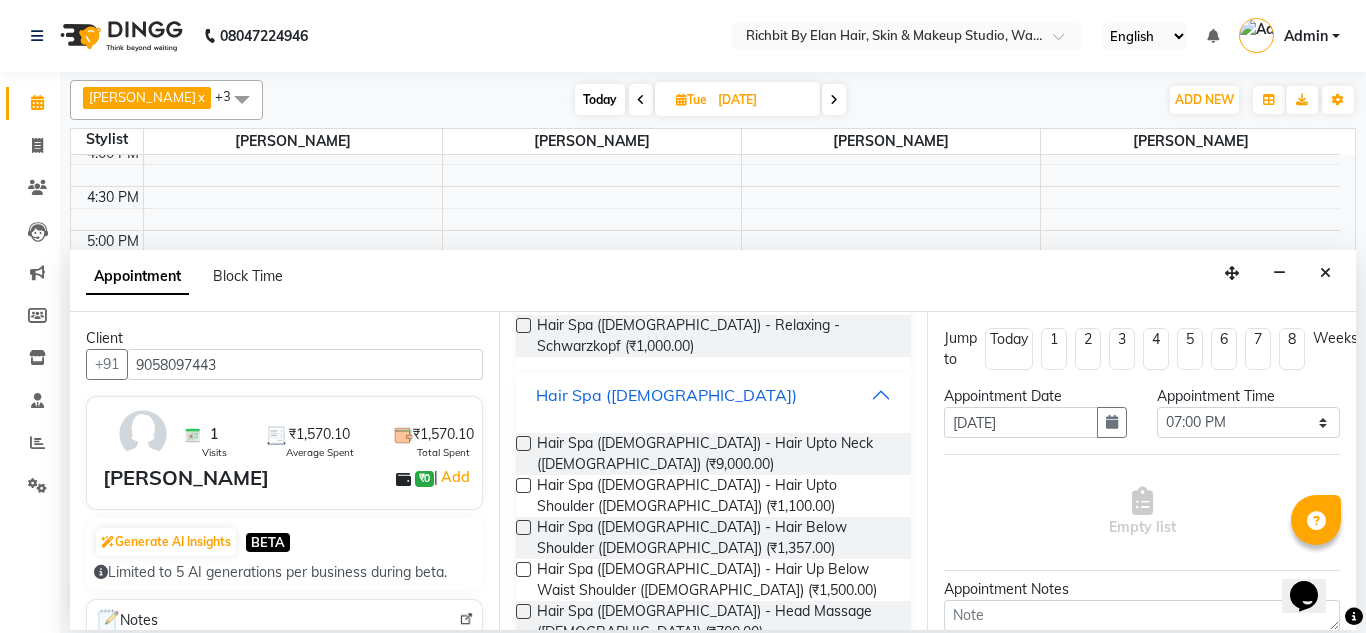 scroll, scrollTop: 299, scrollLeft: 0, axis: vertical 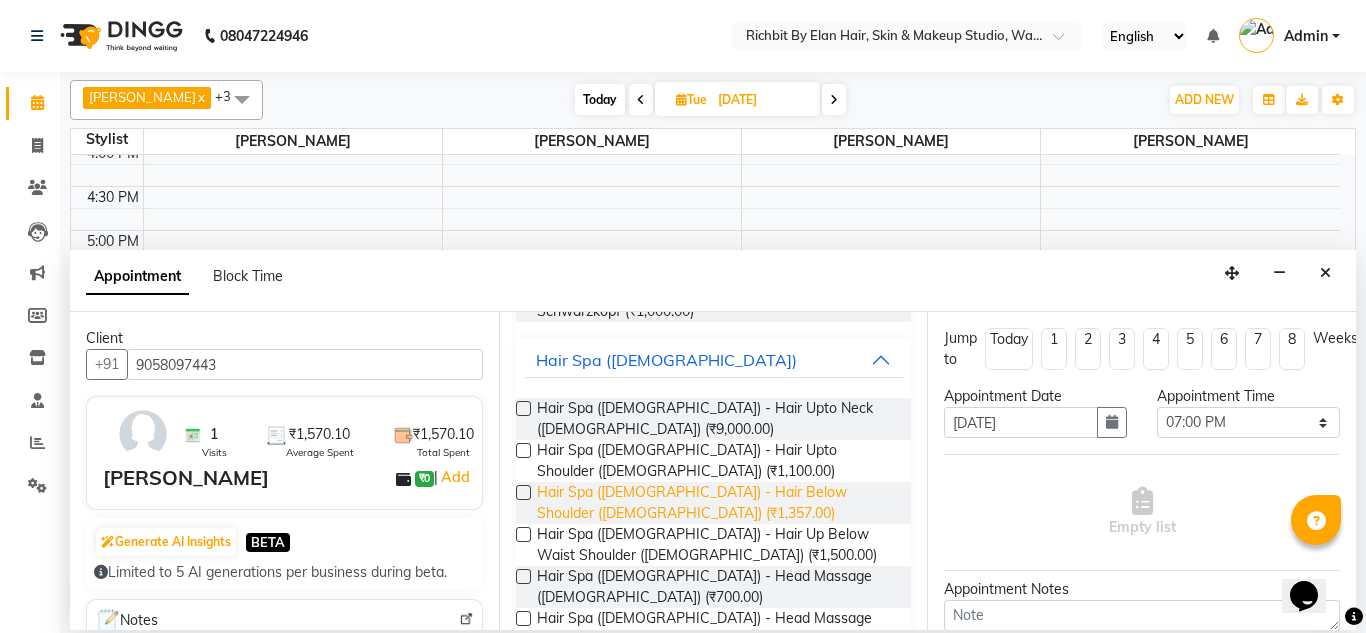 click on "Hair Spa (Female) - Hair Below Shoulder (Female) (₹1,357.00)" at bounding box center [716, 503] 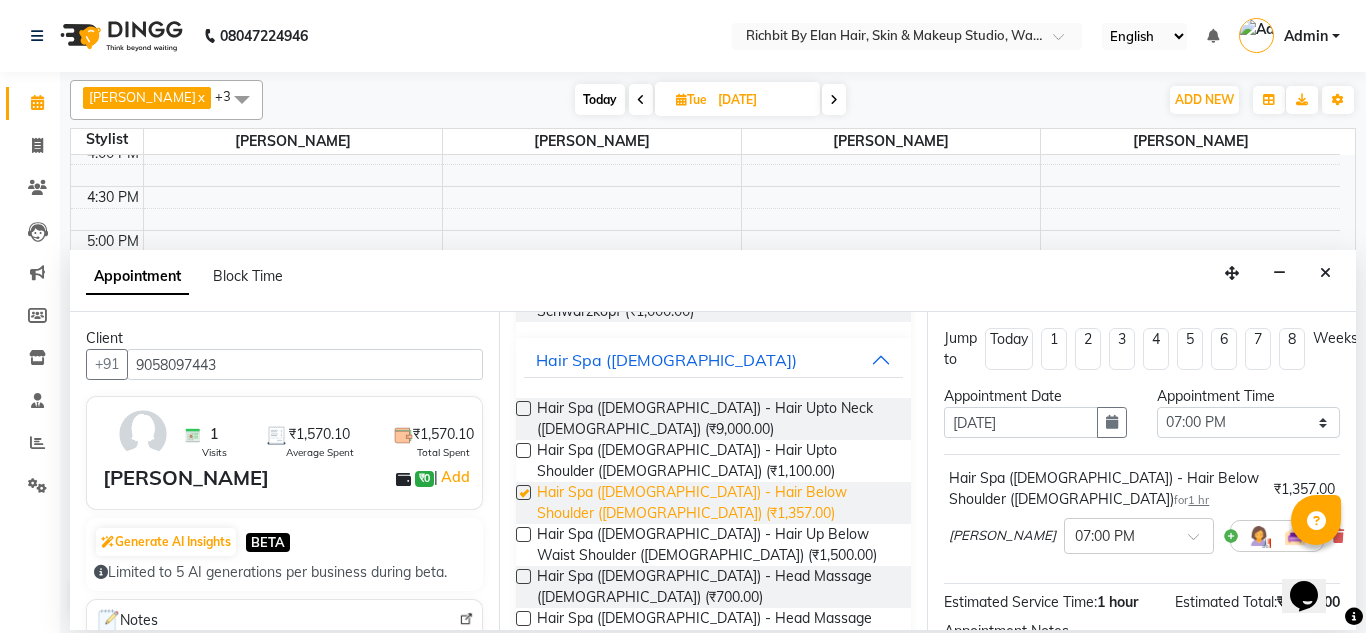 checkbox on "false" 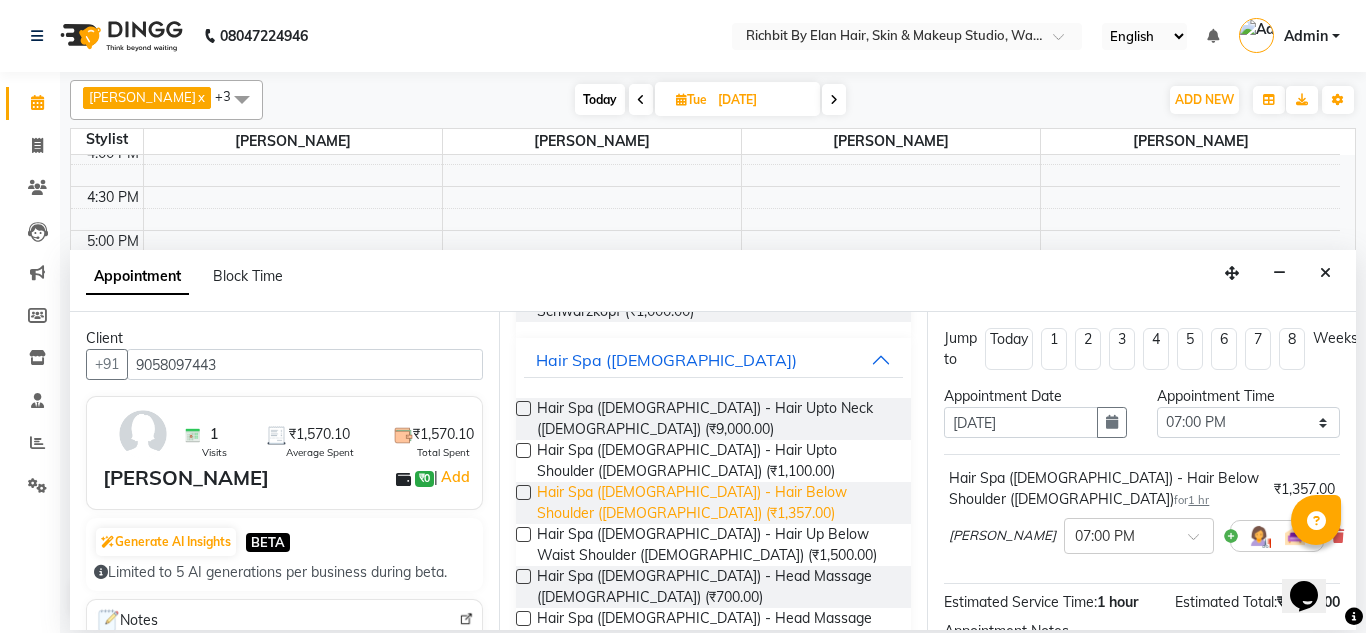 scroll, scrollTop: 0, scrollLeft: 0, axis: both 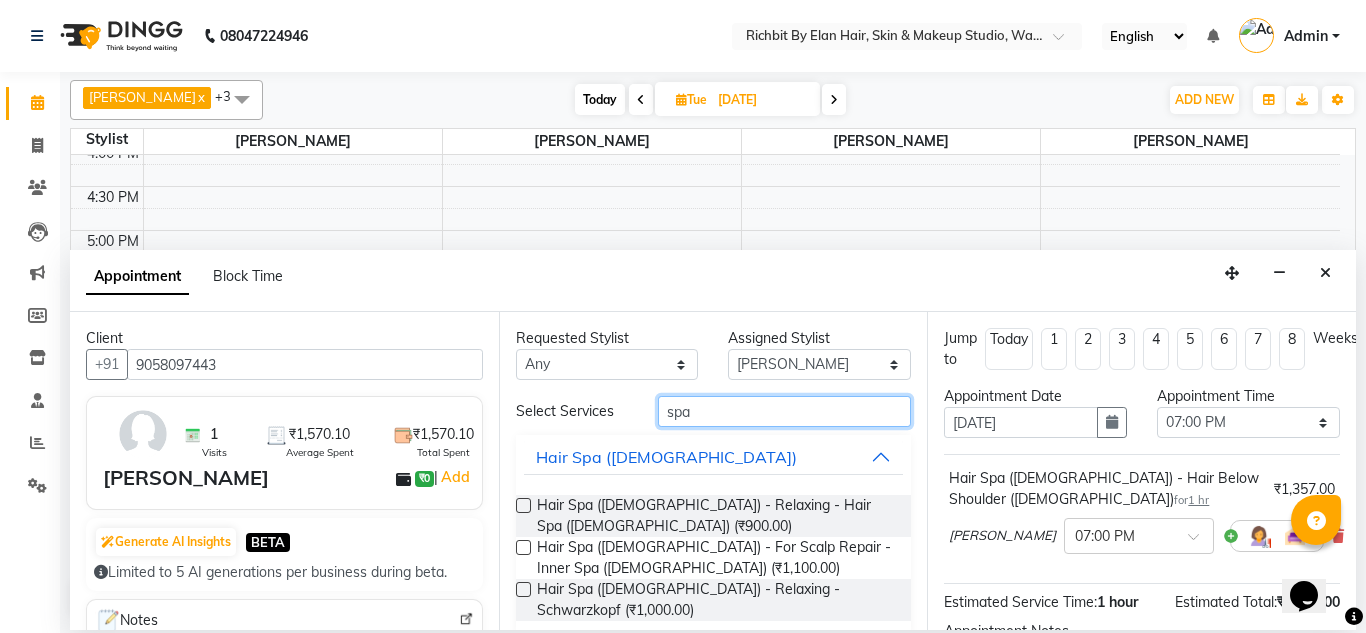 click on "spa" at bounding box center [785, 411] 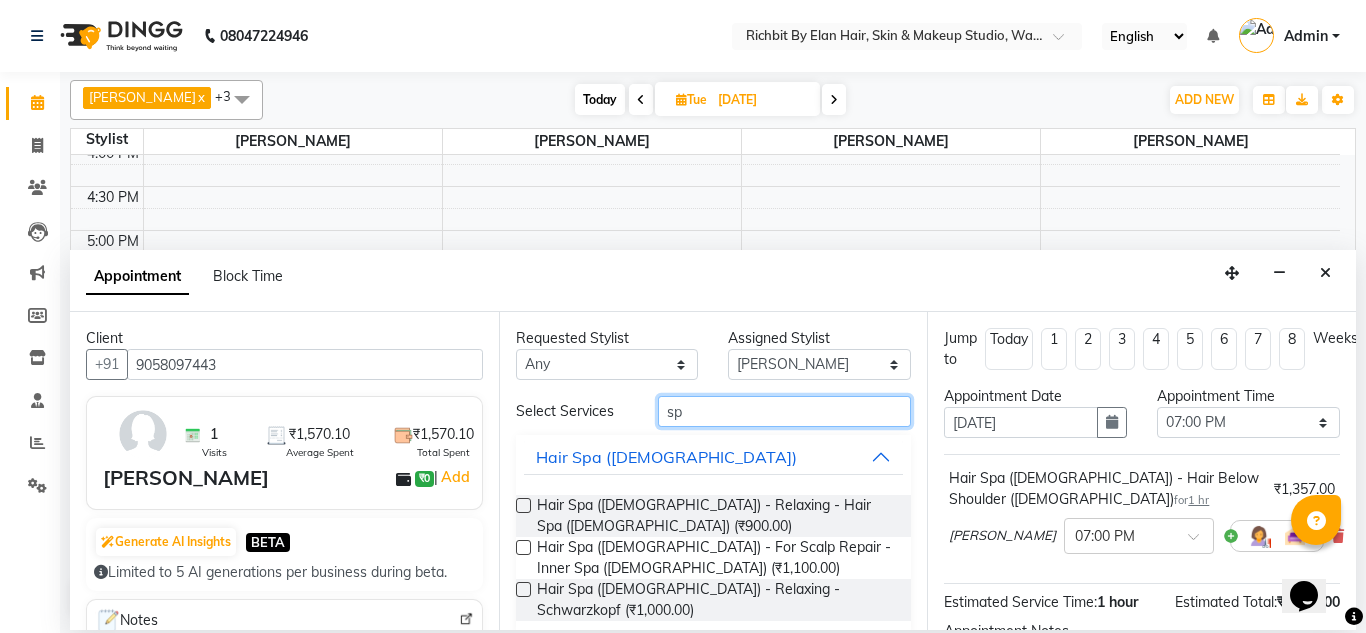 type on "s" 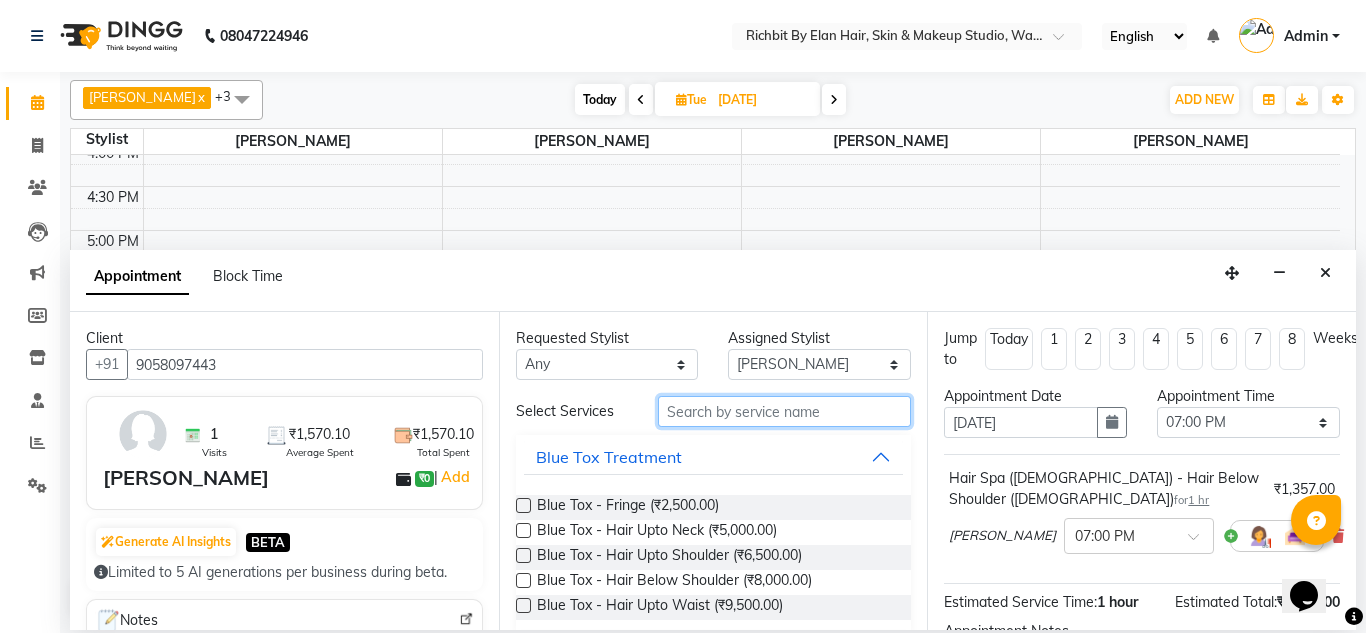click at bounding box center (785, 411) 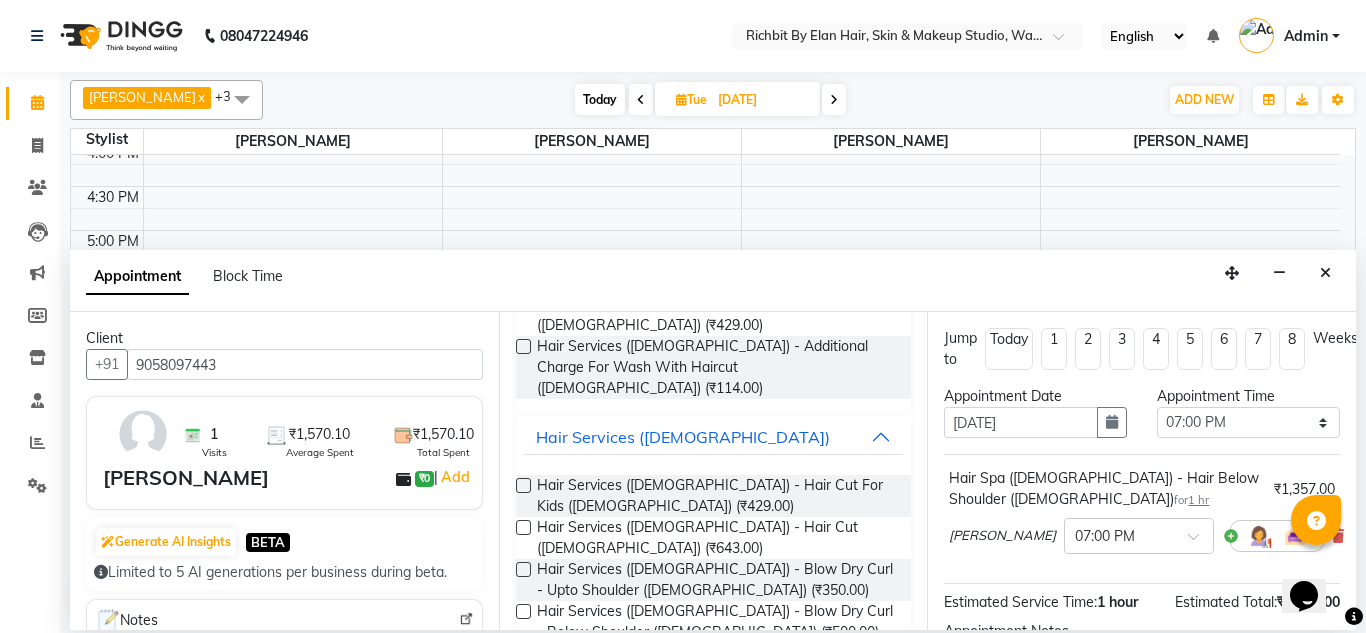 scroll, scrollTop: 275, scrollLeft: 0, axis: vertical 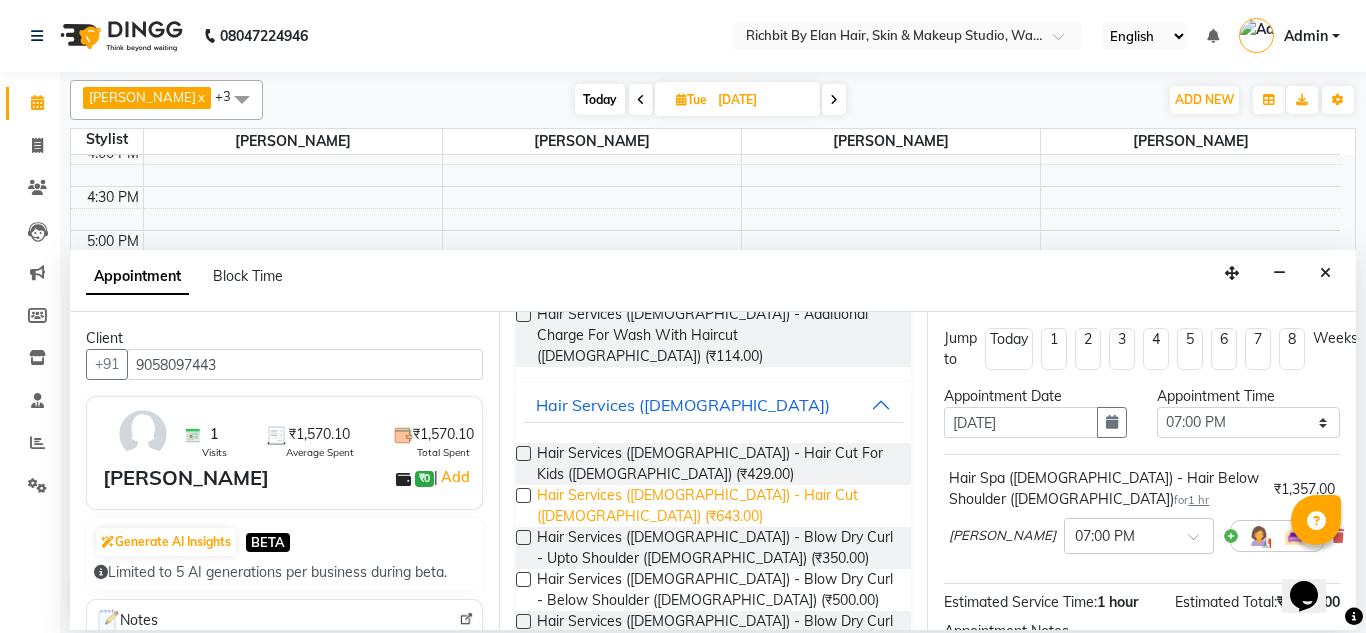 type on "hair cu" 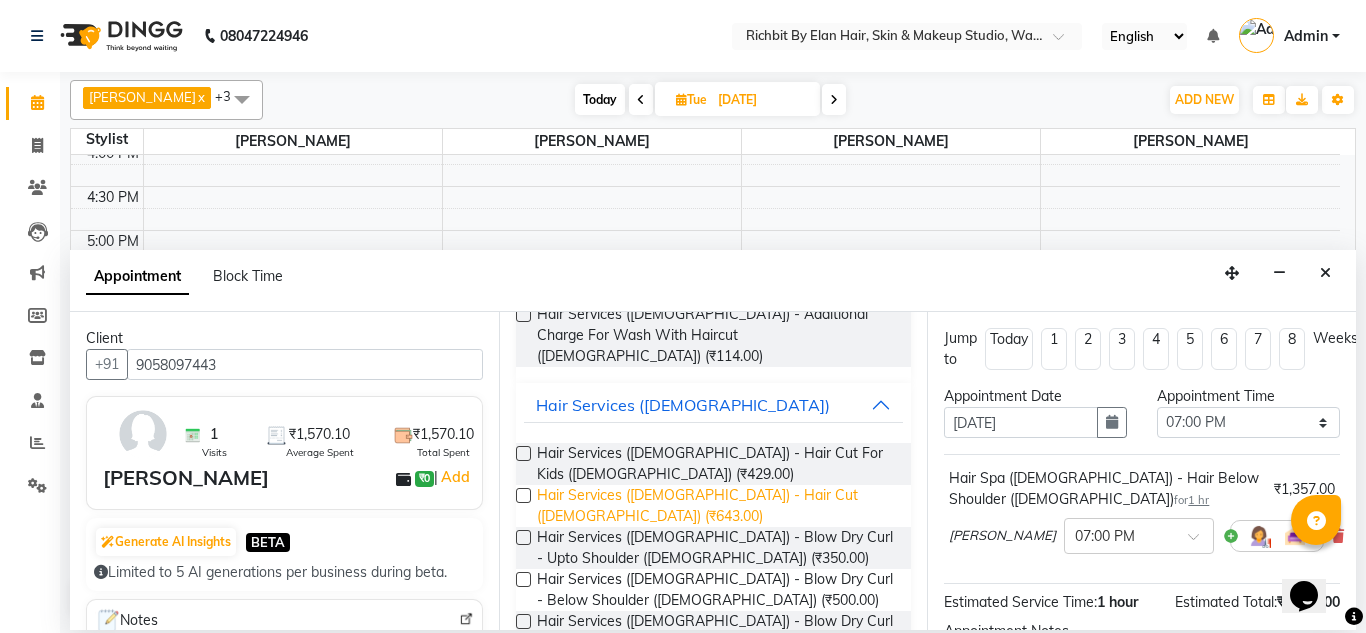 click on "Hair Services (Female) - Hair Cut (Female) (₹643.00)" at bounding box center [716, 506] 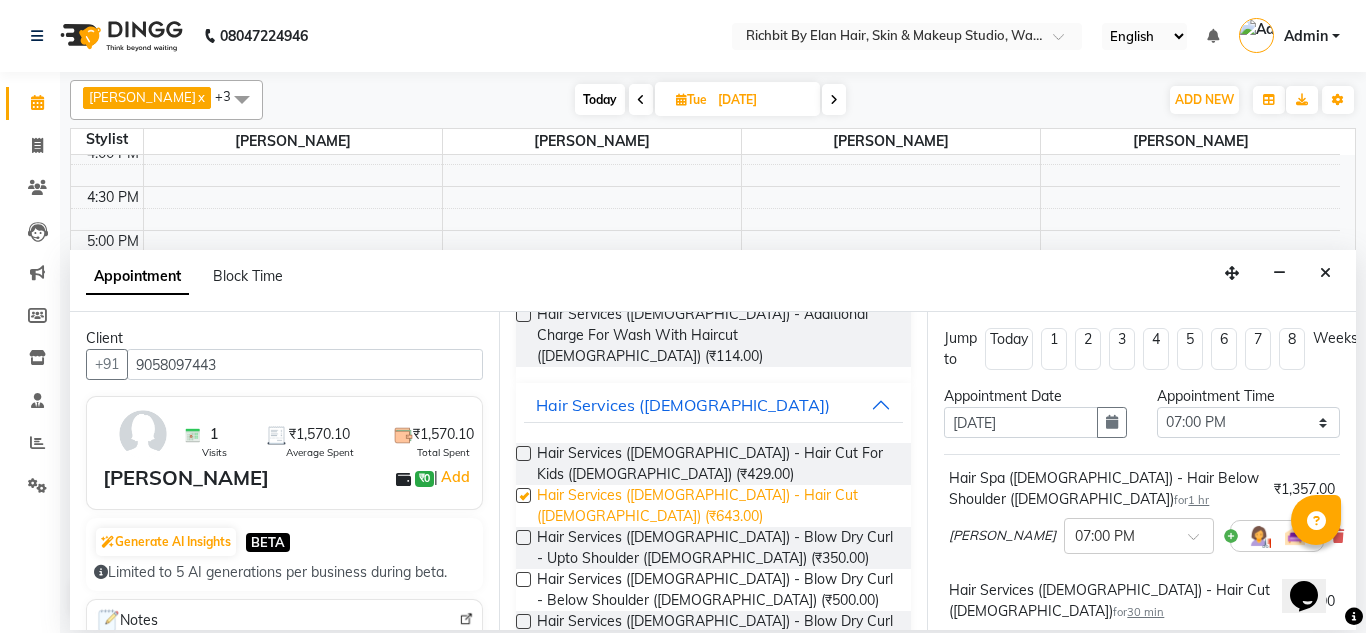 checkbox on "false" 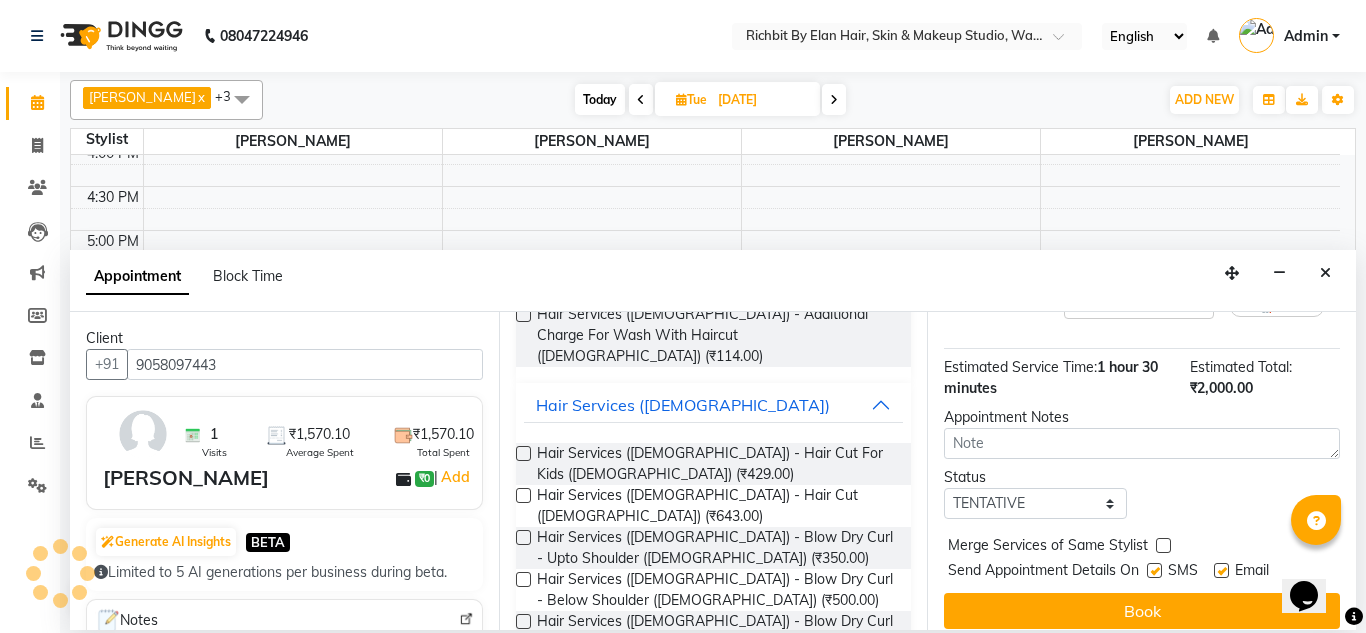 scroll, scrollTop: 377, scrollLeft: 0, axis: vertical 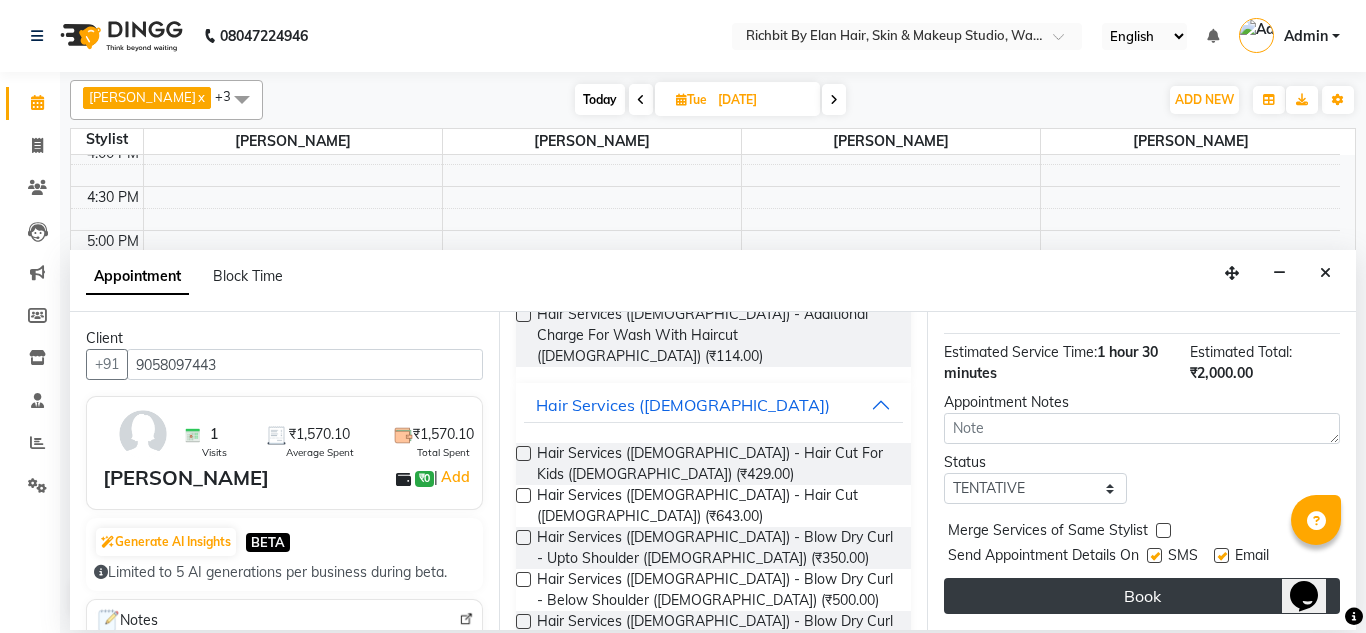 click on "Book" at bounding box center [1142, 596] 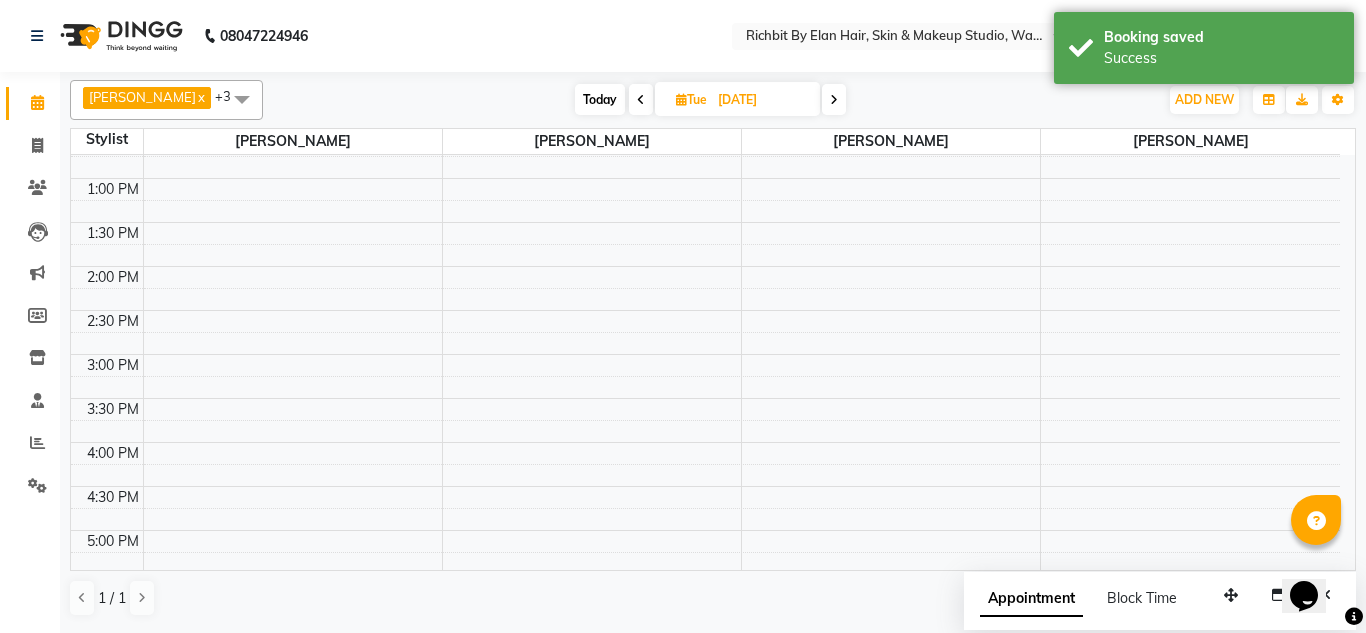 scroll, scrollTop: 0, scrollLeft: 0, axis: both 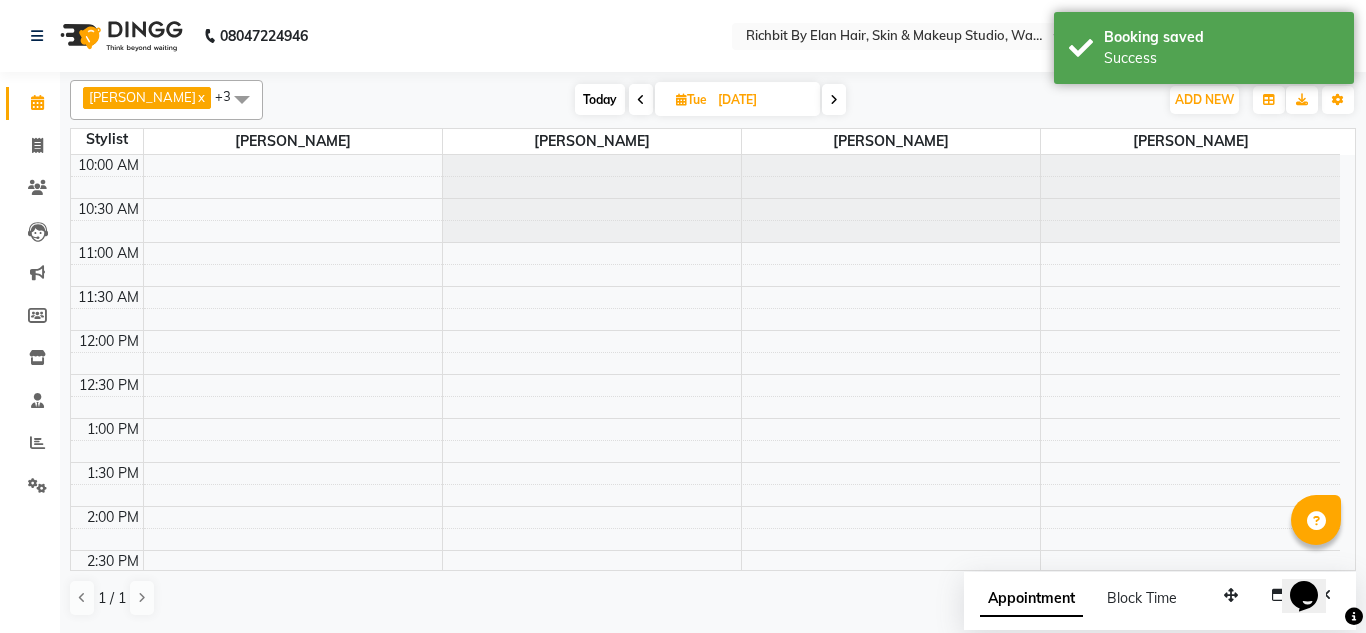 click on "Today" at bounding box center [600, 99] 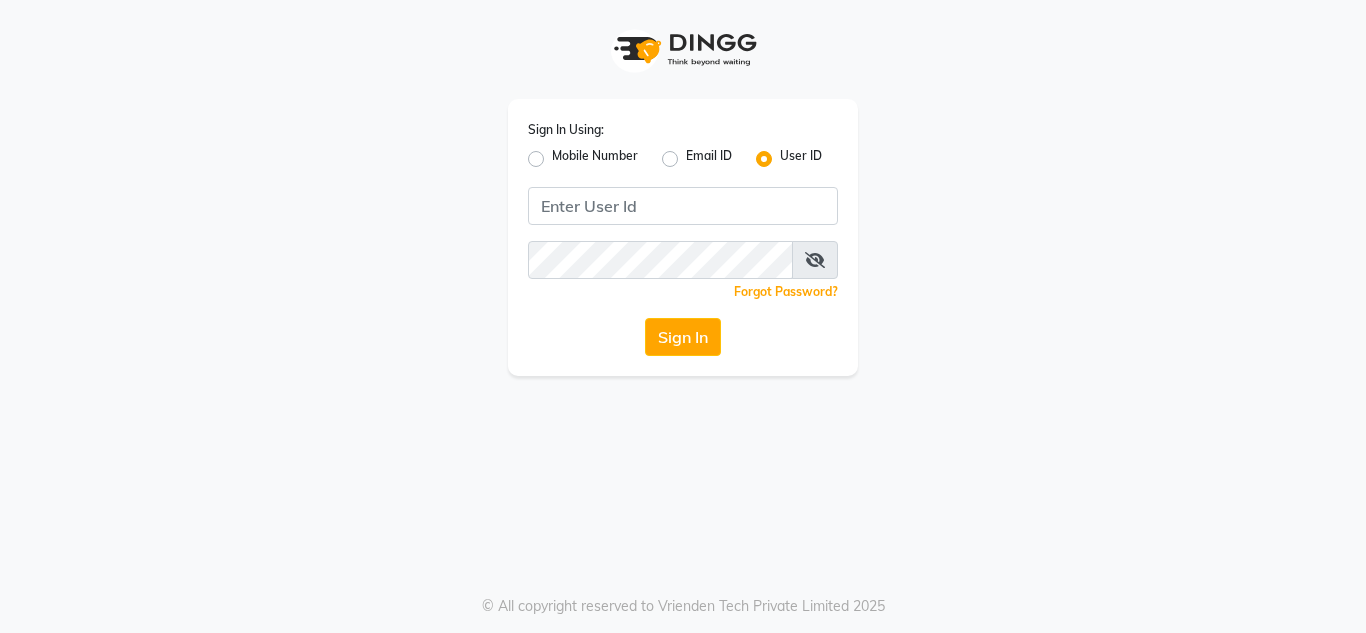 scroll, scrollTop: 0, scrollLeft: 0, axis: both 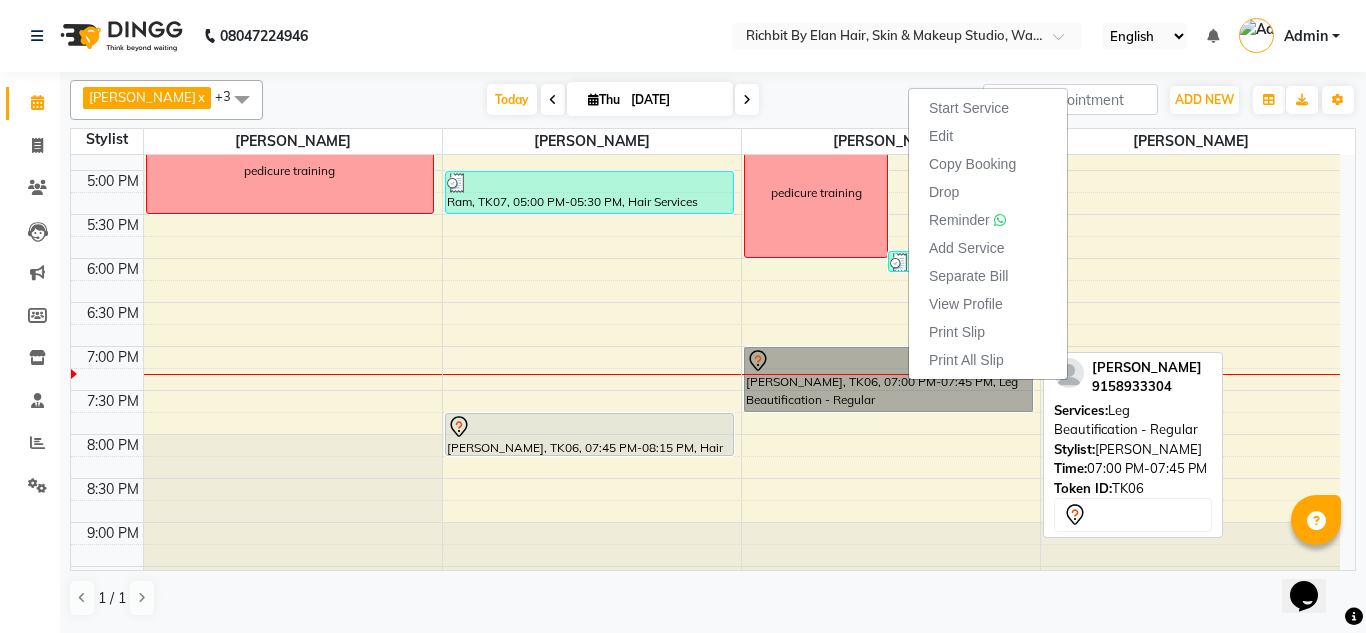 click on "[PERSON_NAME], TK06, 07:00 PM-07:45 PM, Leg Beautification - Regular" at bounding box center [888, 379] 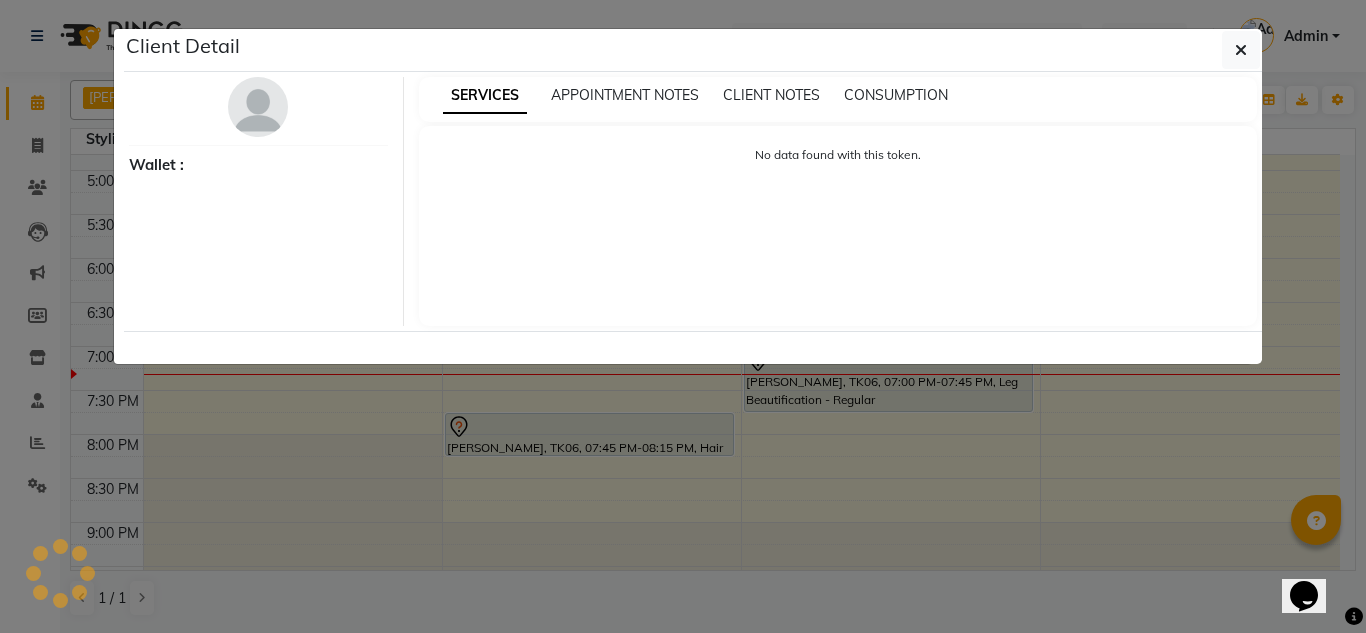 select on "7" 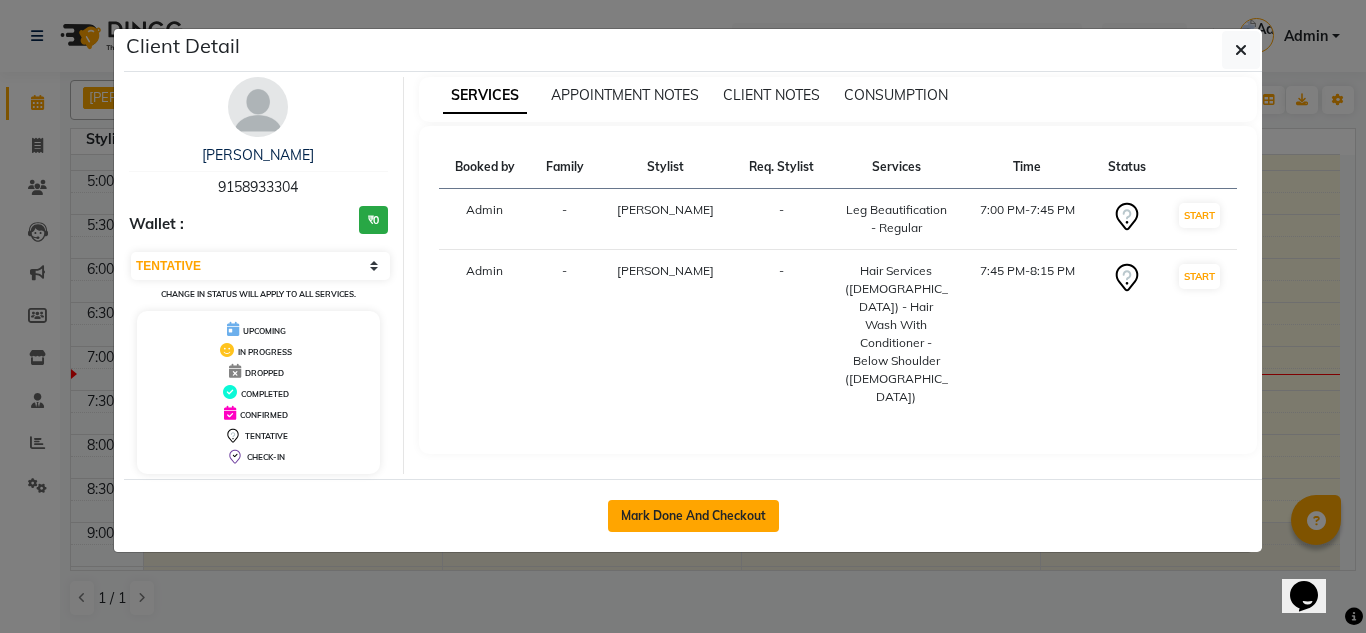 click on "Mark Done And Checkout" 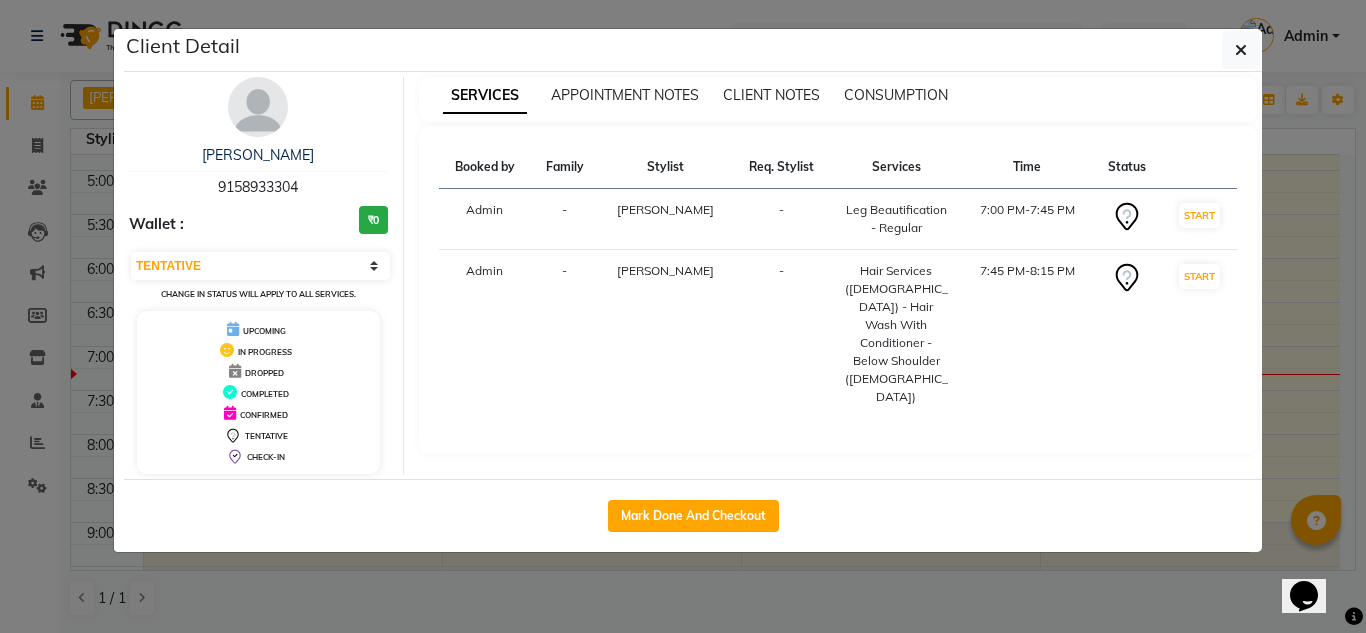 select on "service" 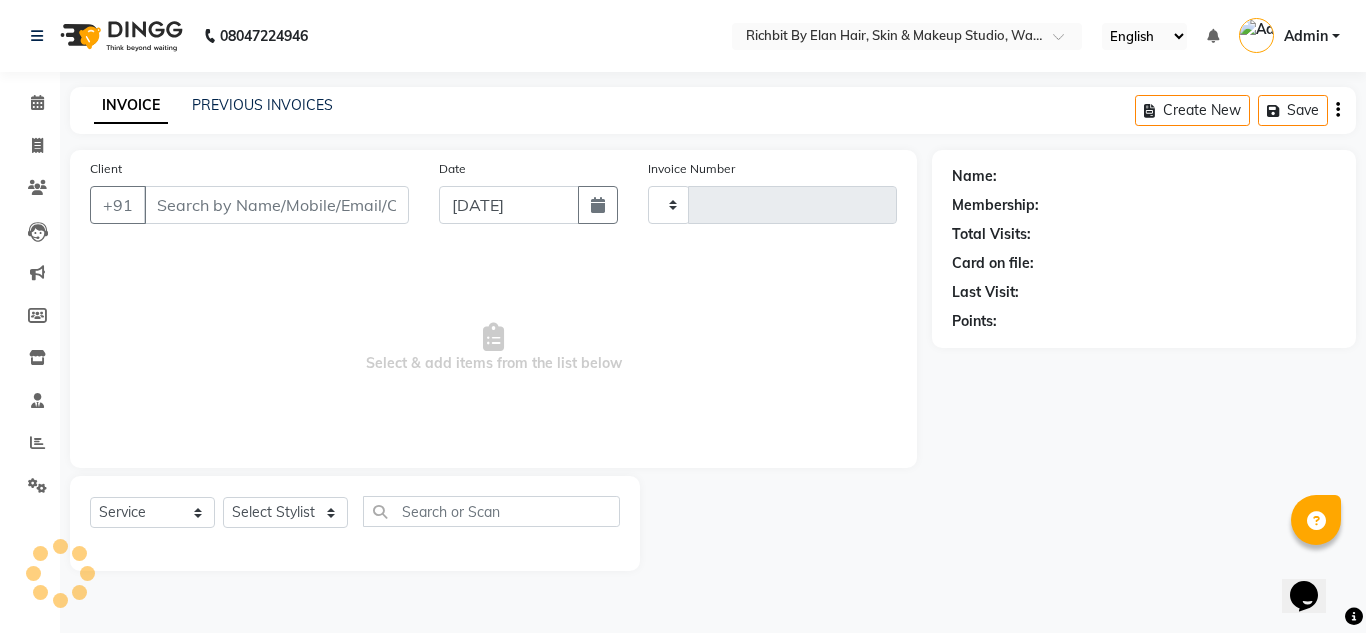 select on "3" 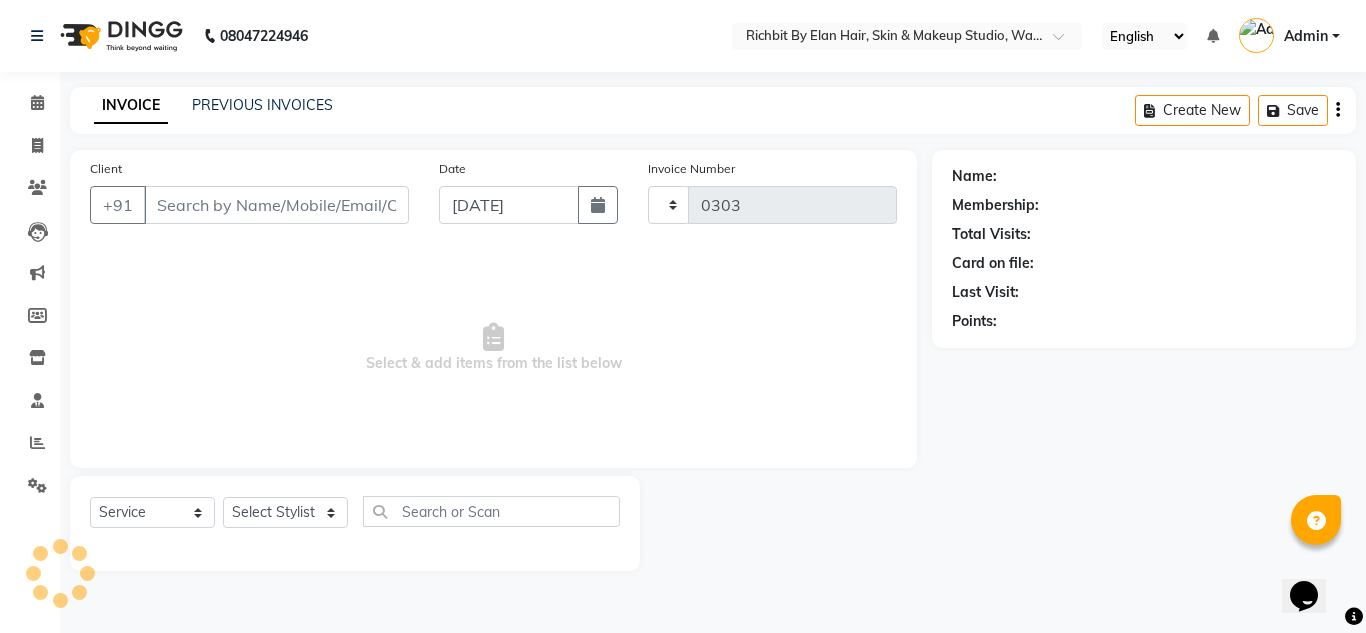 select on "4114" 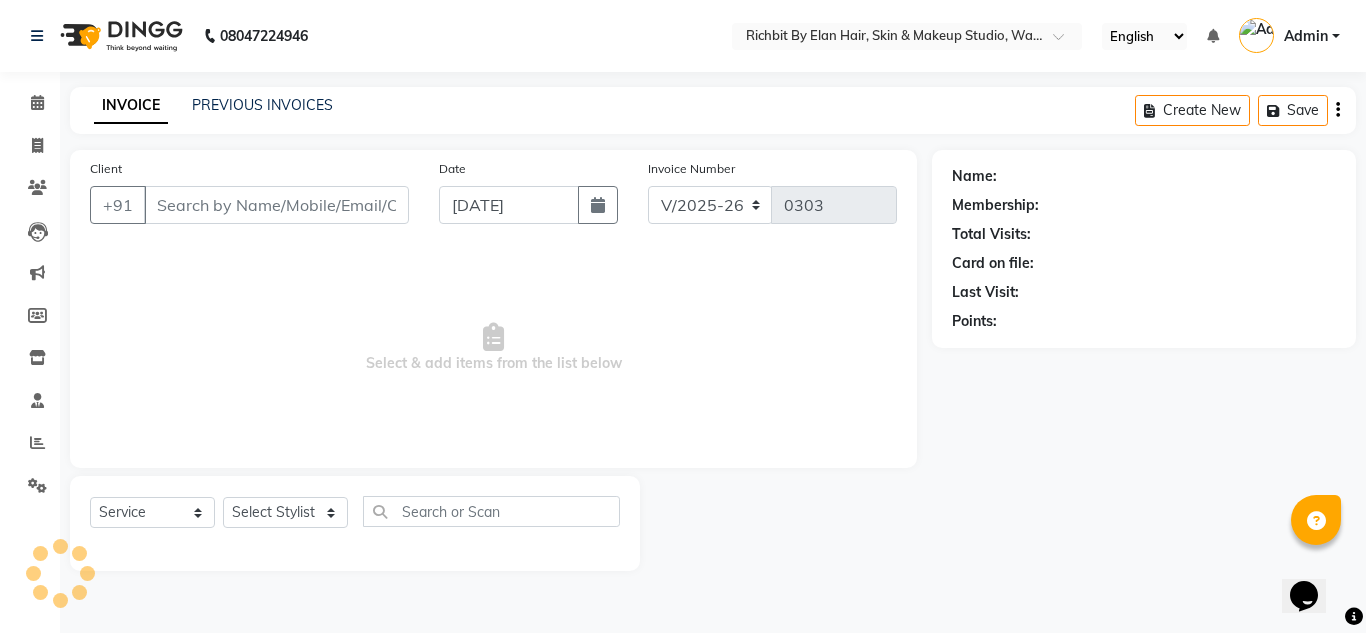 type on "9158933304" 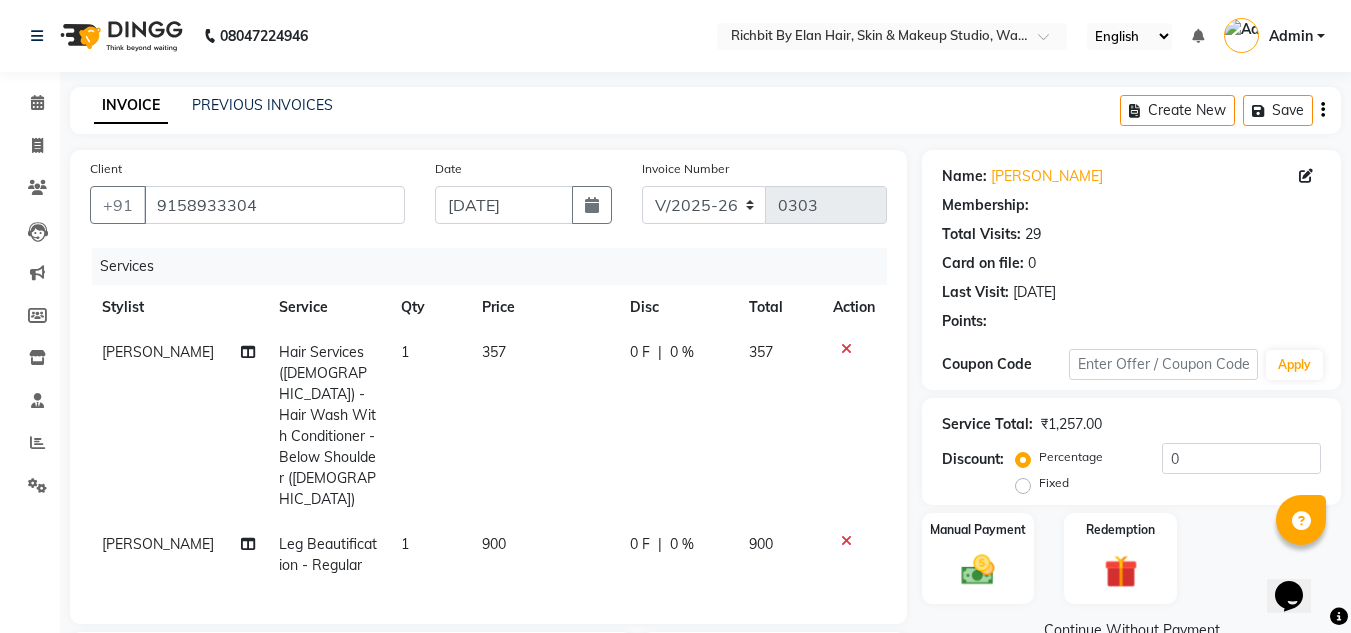 select on "1: Object" 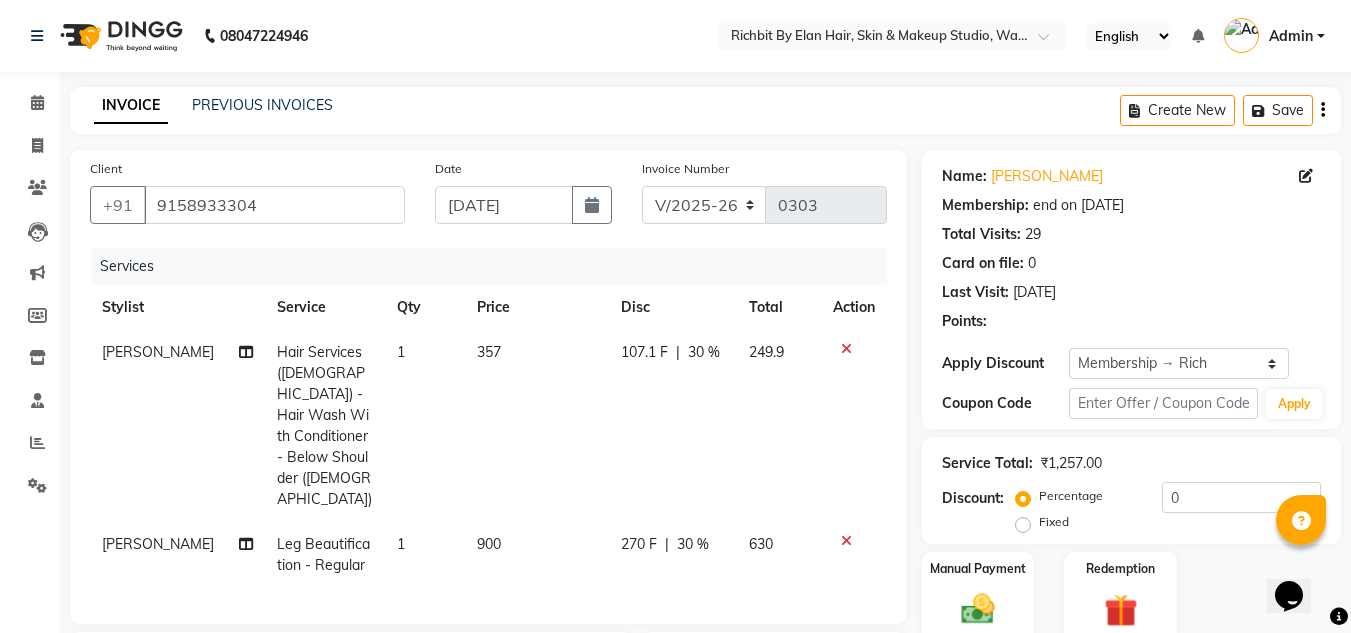 type on "30" 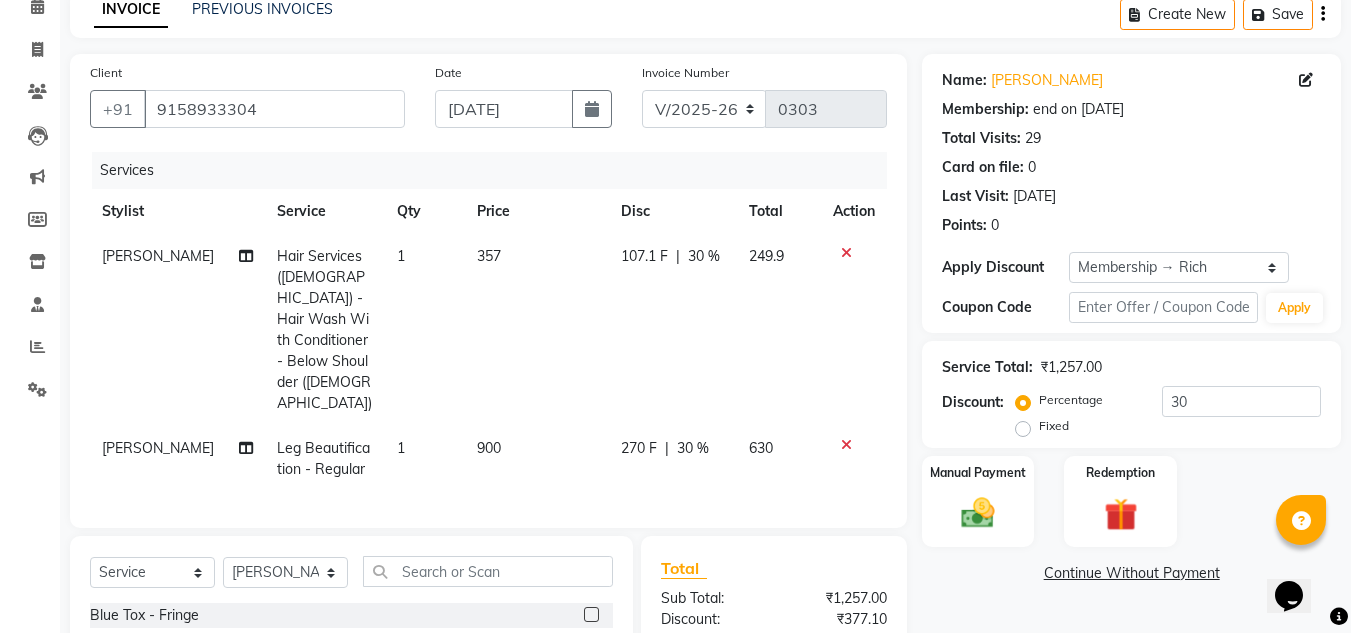 scroll, scrollTop: 100, scrollLeft: 0, axis: vertical 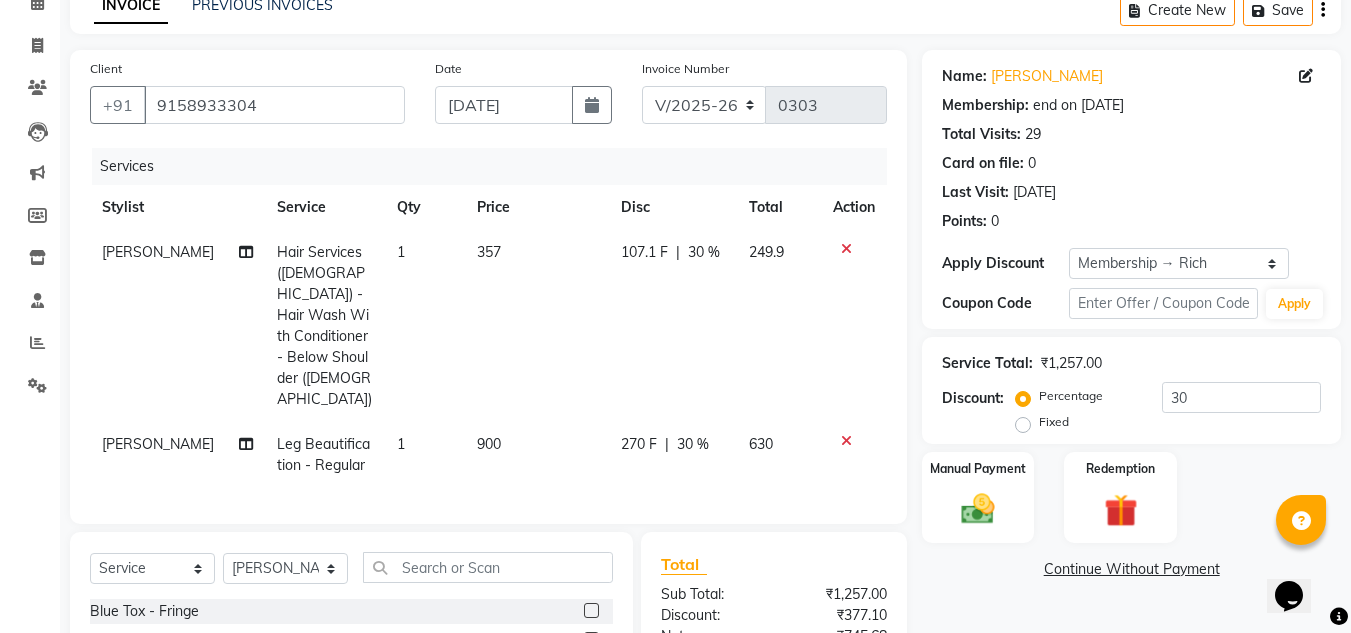 click 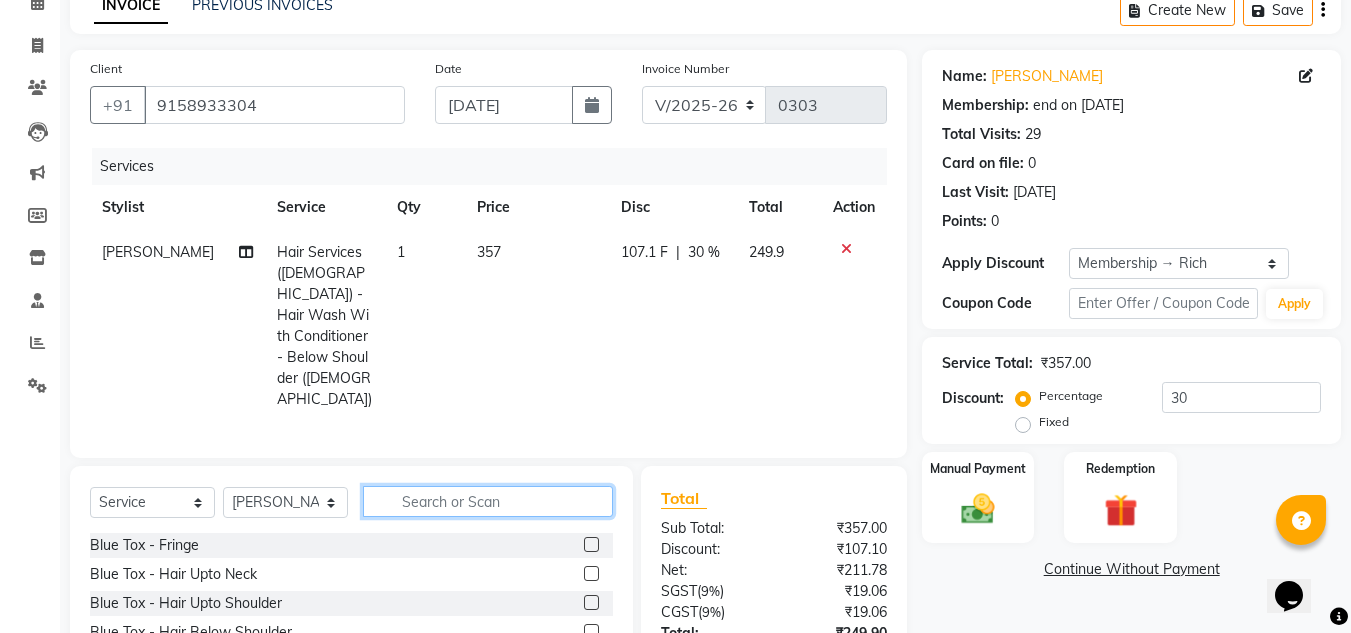 click 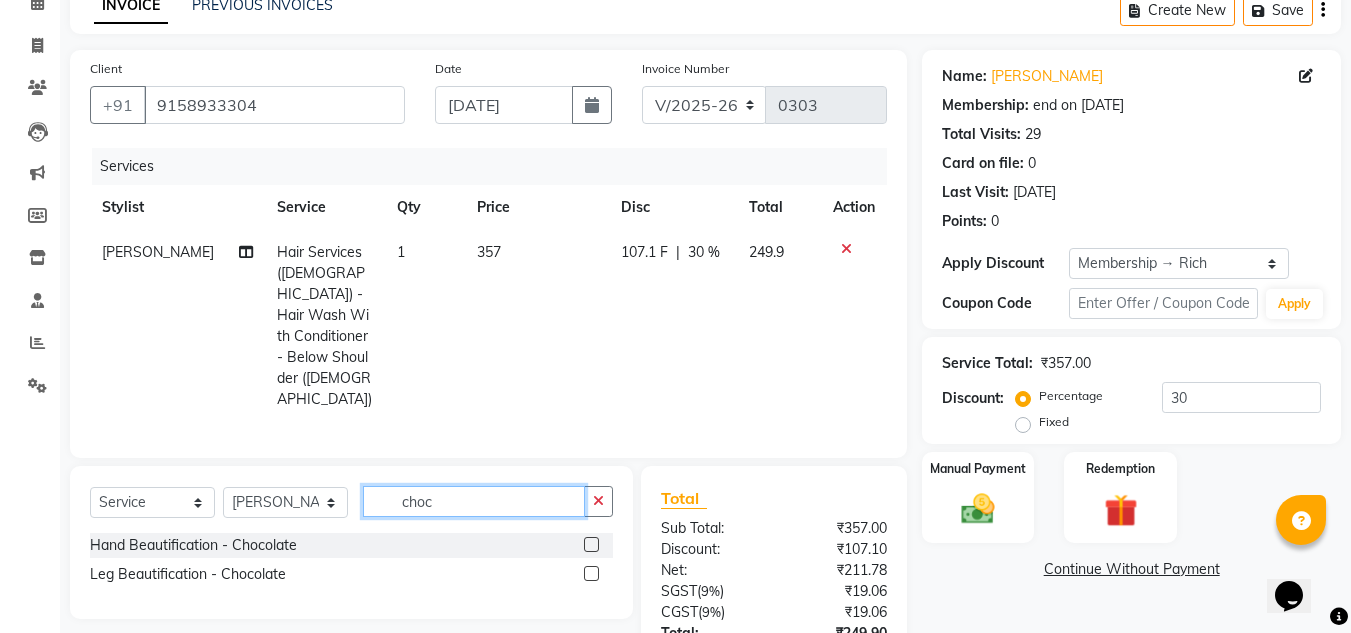 type on "choc" 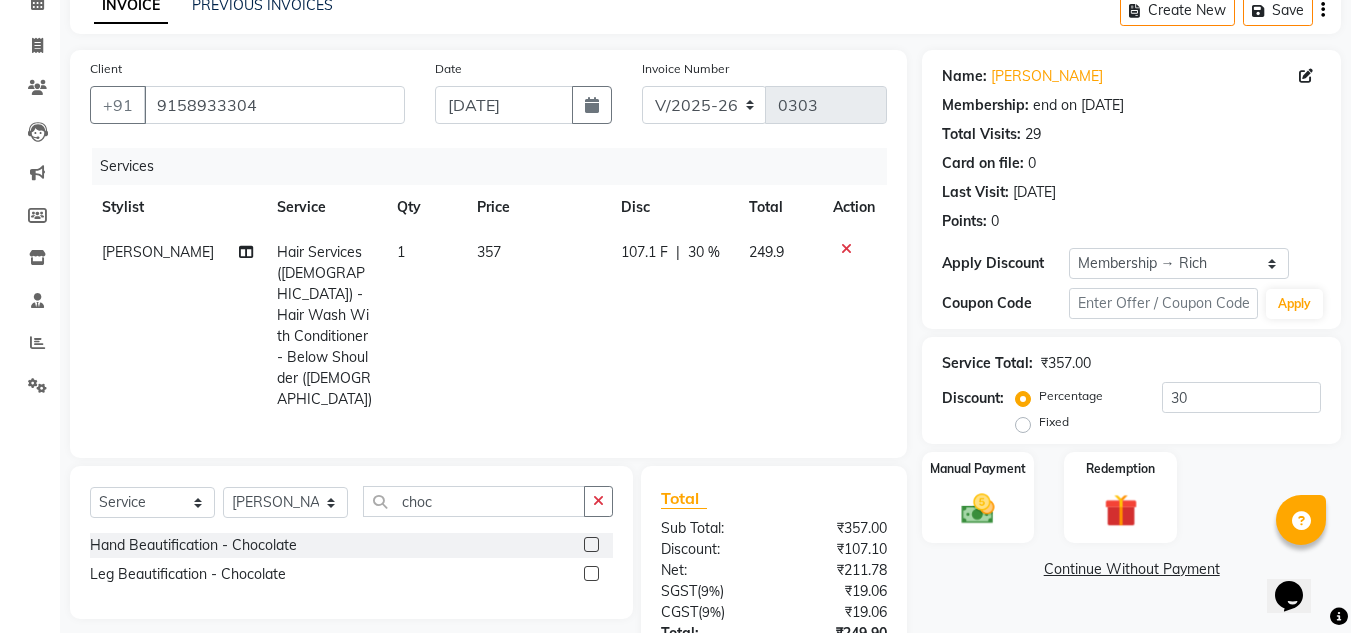 click 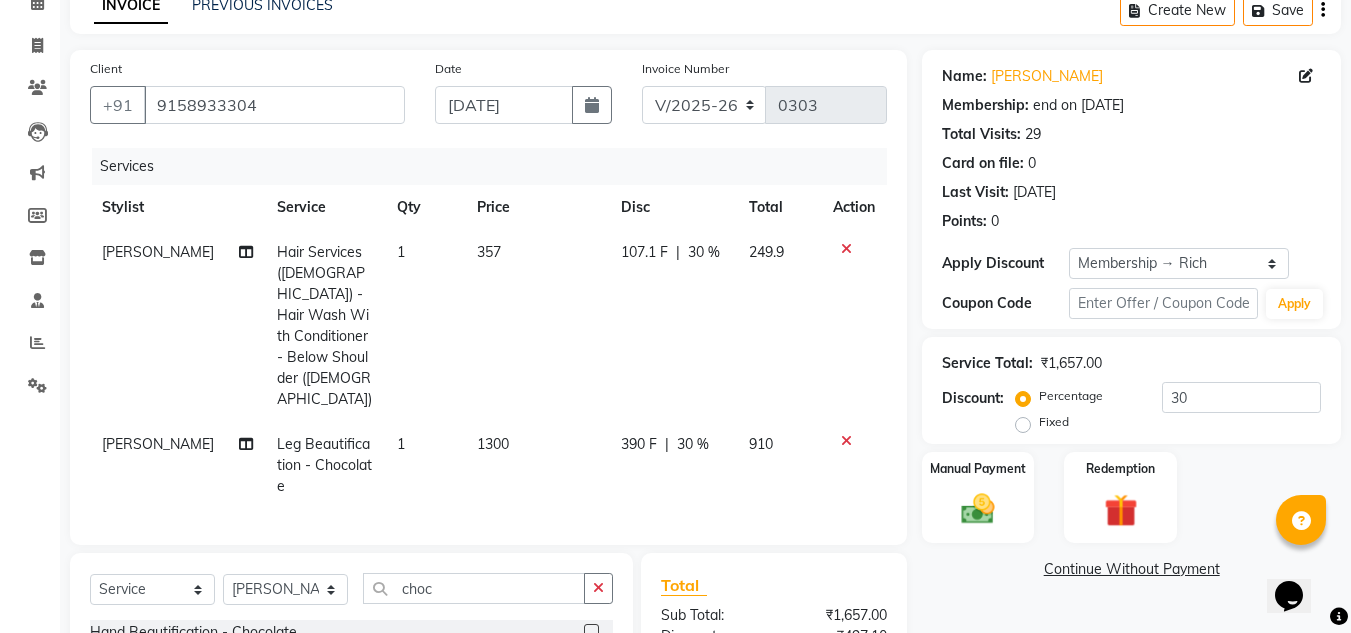 checkbox on "false" 